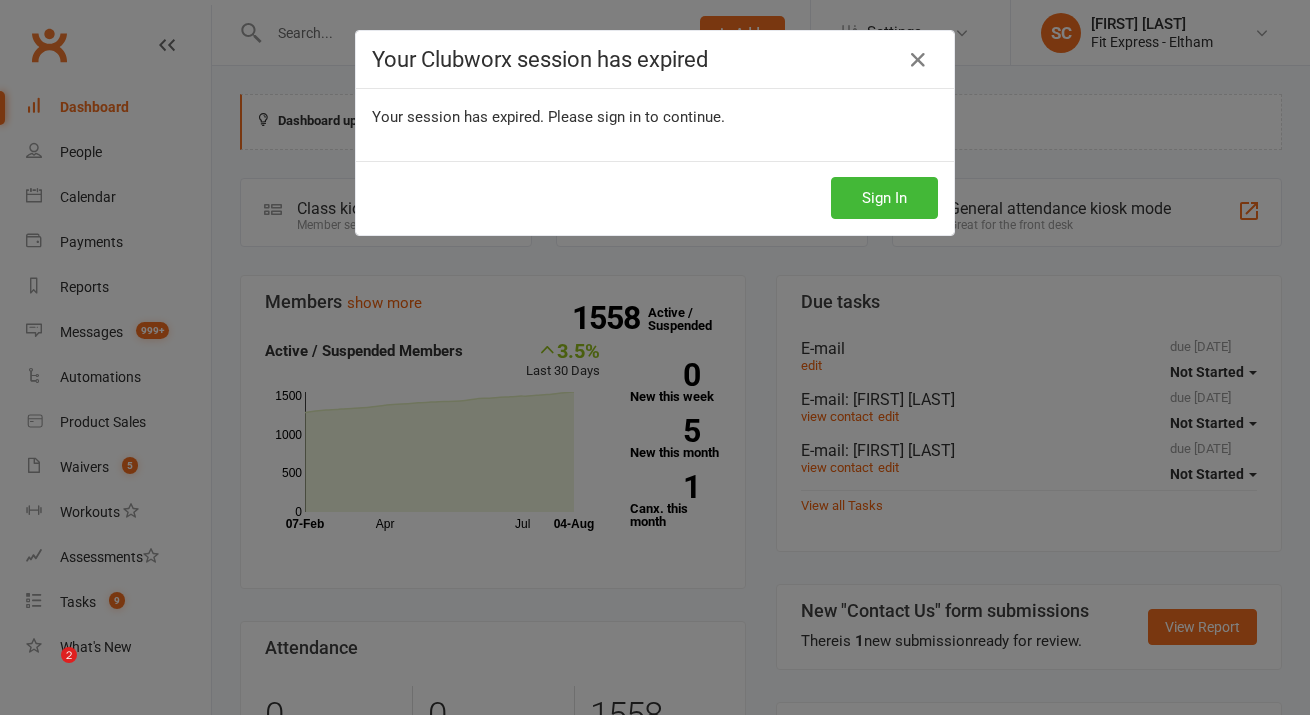 scroll, scrollTop: 0, scrollLeft: 0, axis: both 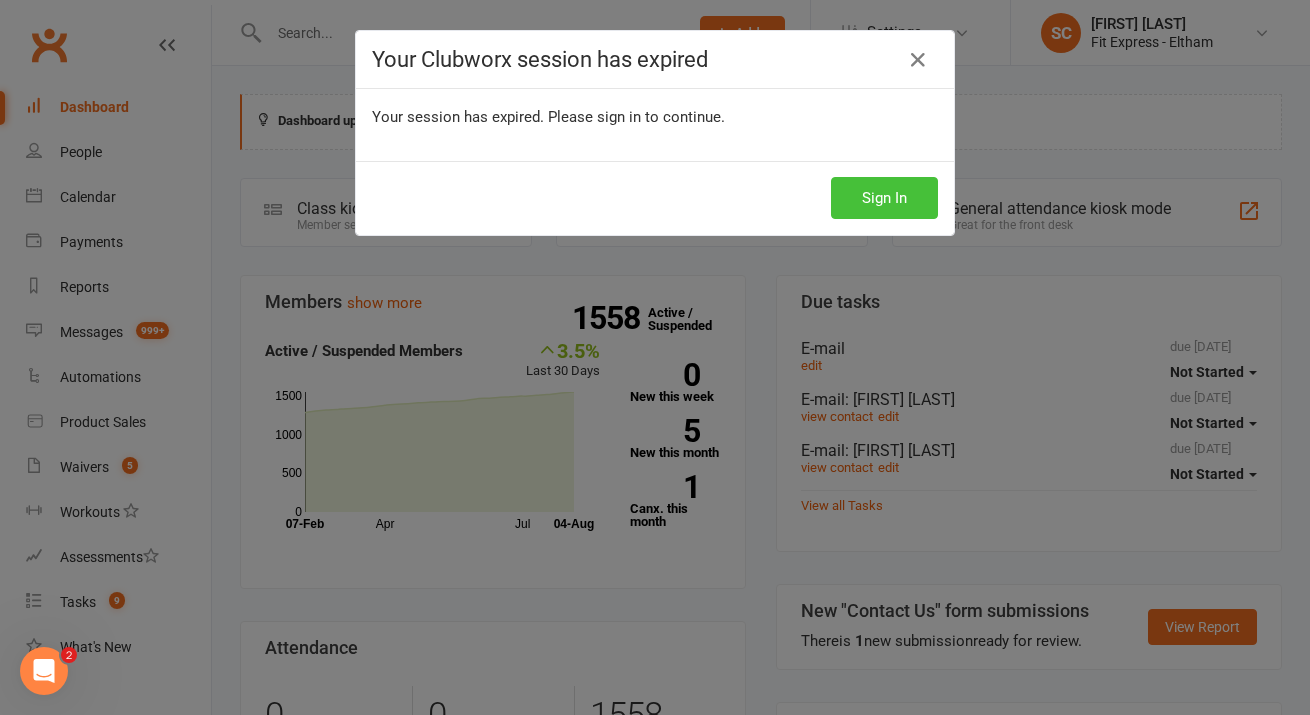 click on "Sign In" at bounding box center [884, 198] 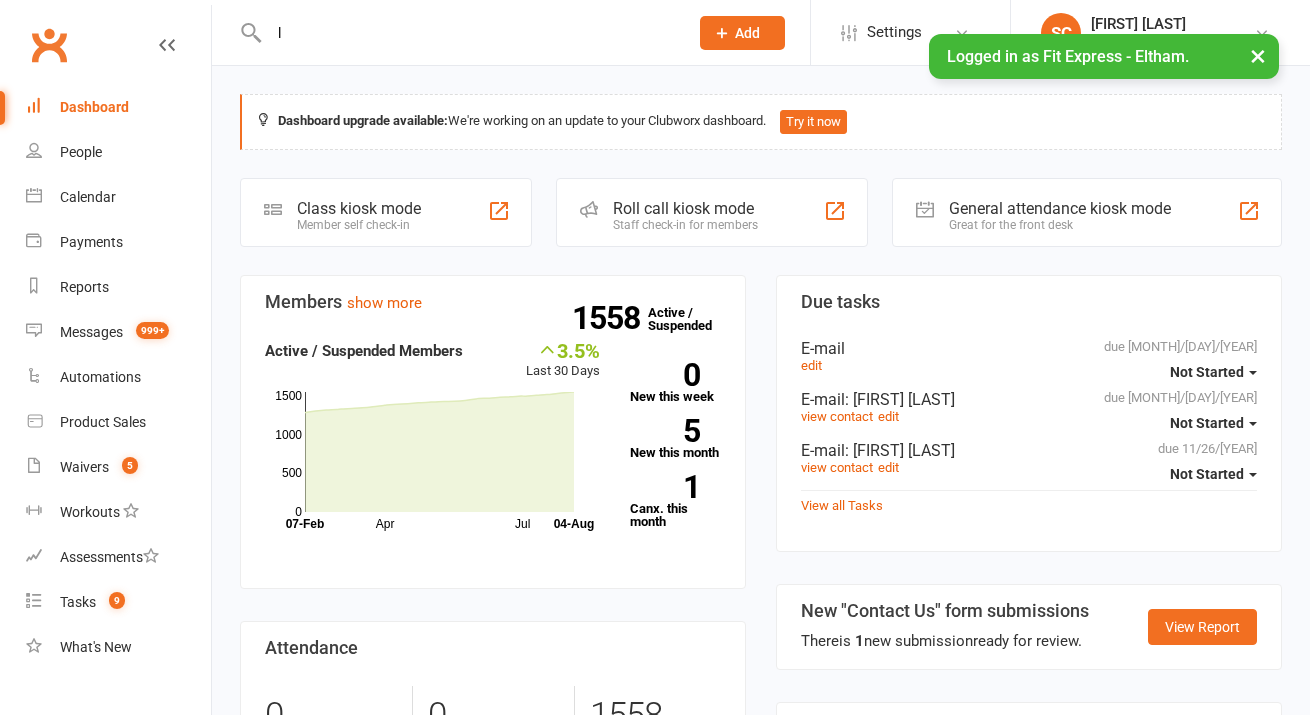 scroll, scrollTop: 0, scrollLeft: 0, axis: both 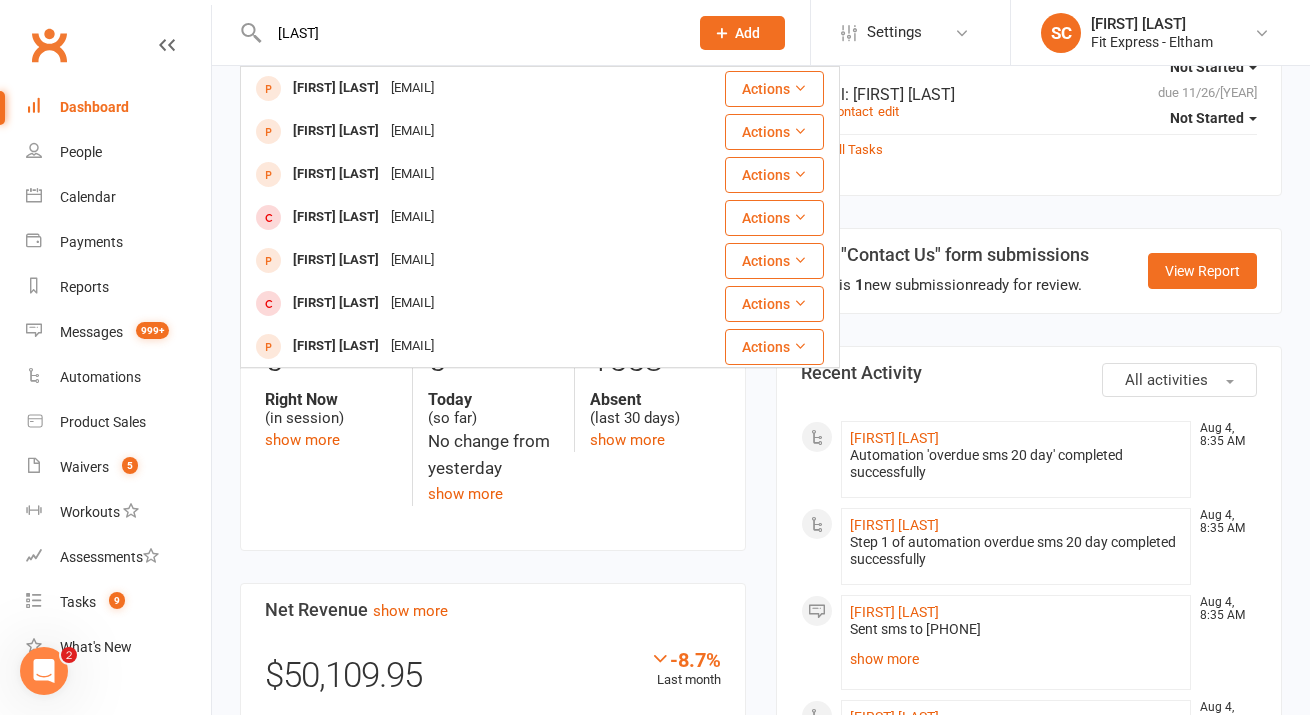 click on "[LAST]" at bounding box center [468, 33] 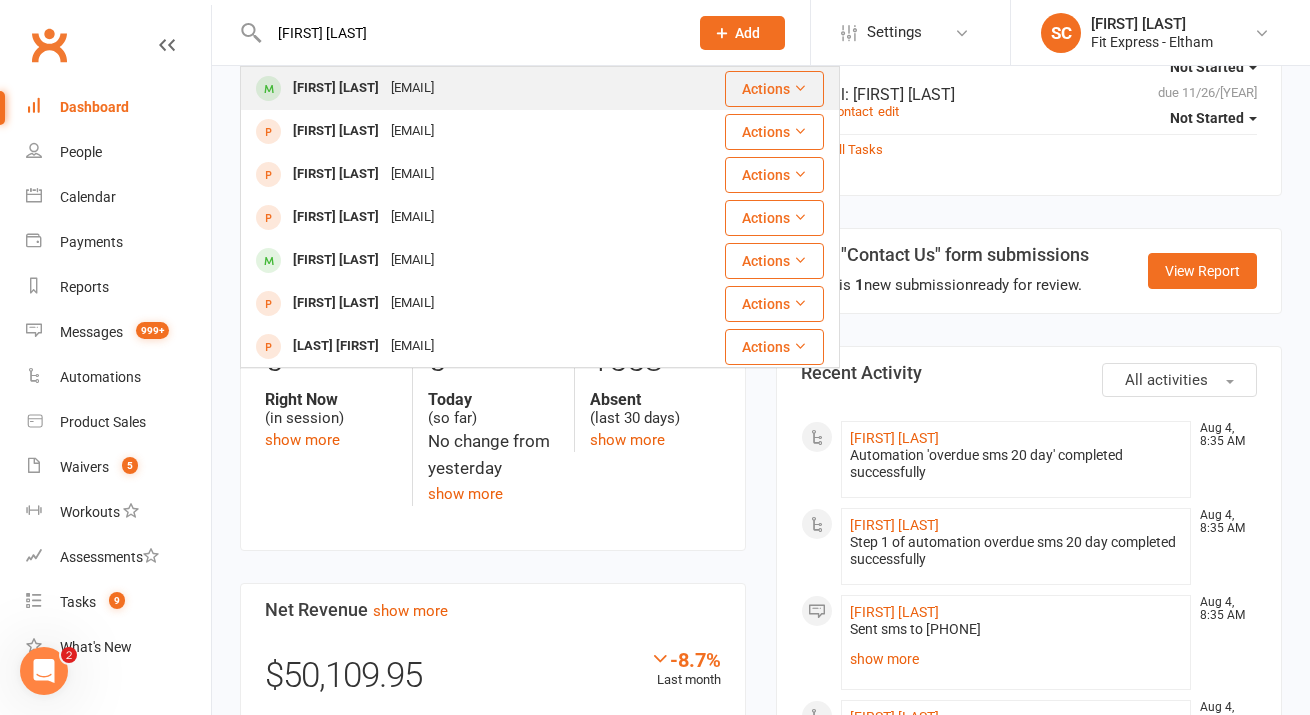type on "[FIRST] [LAST]" 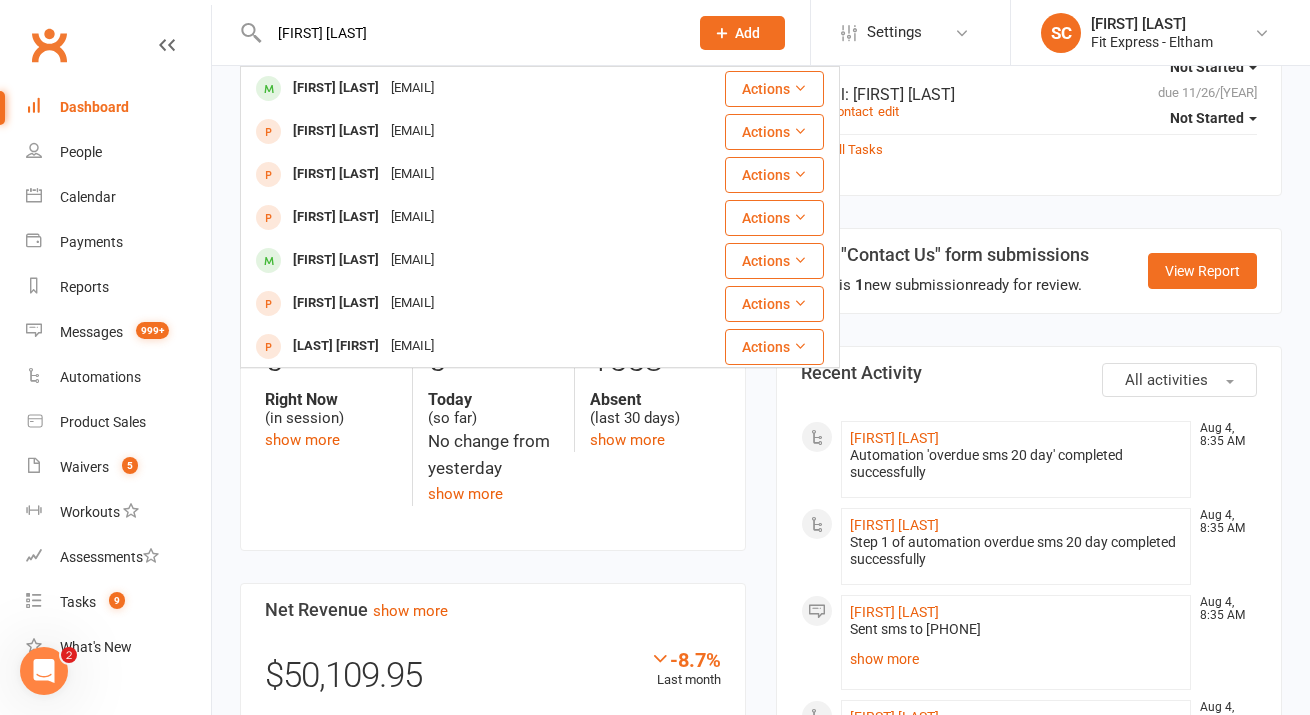 type 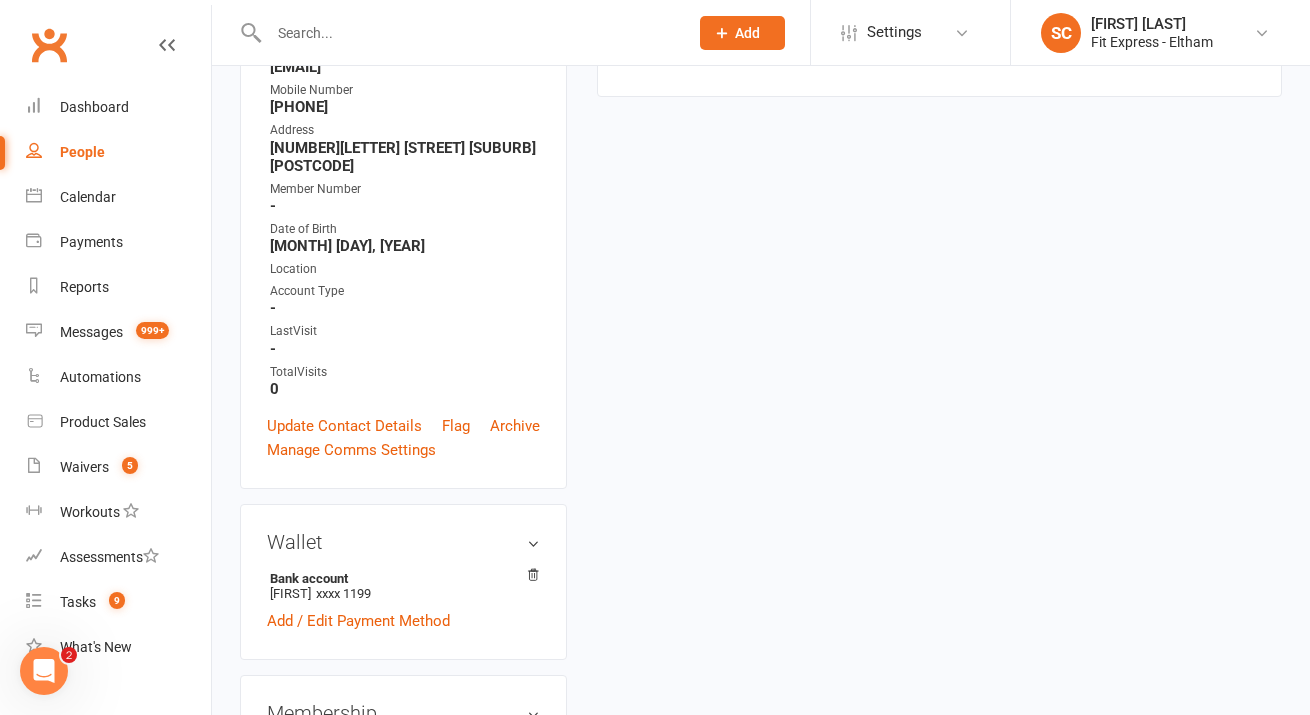 scroll, scrollTop: 0, scrollLeft: 0, axis: both 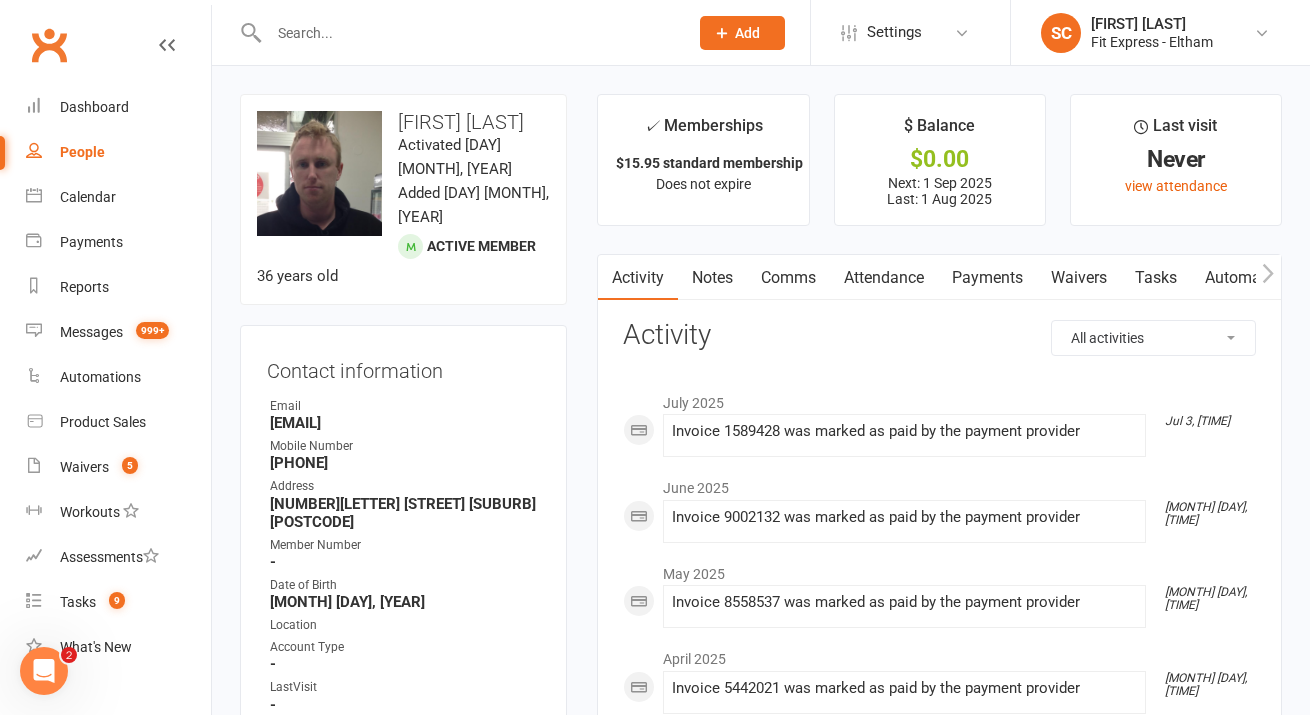 click on "Payments" at bounding box center [987, 278] 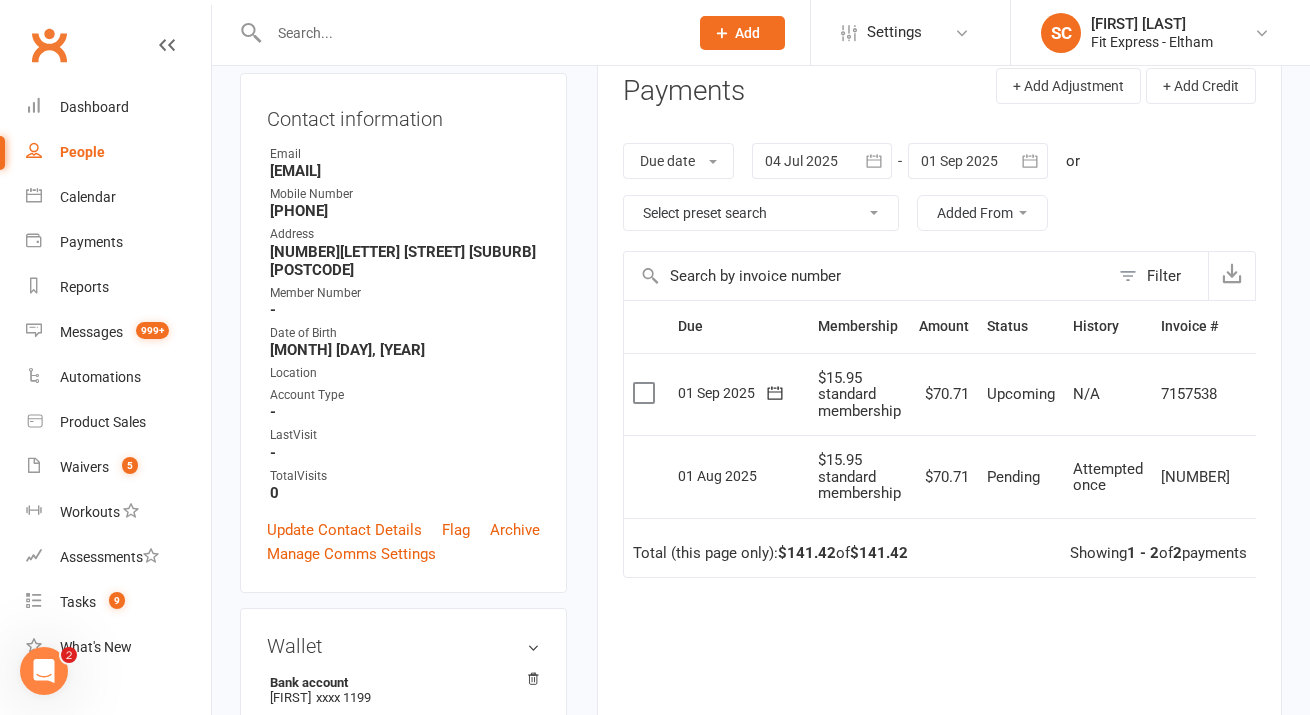 scroll, scrollTop: 250, scrollLeft: 0, axis: vertical 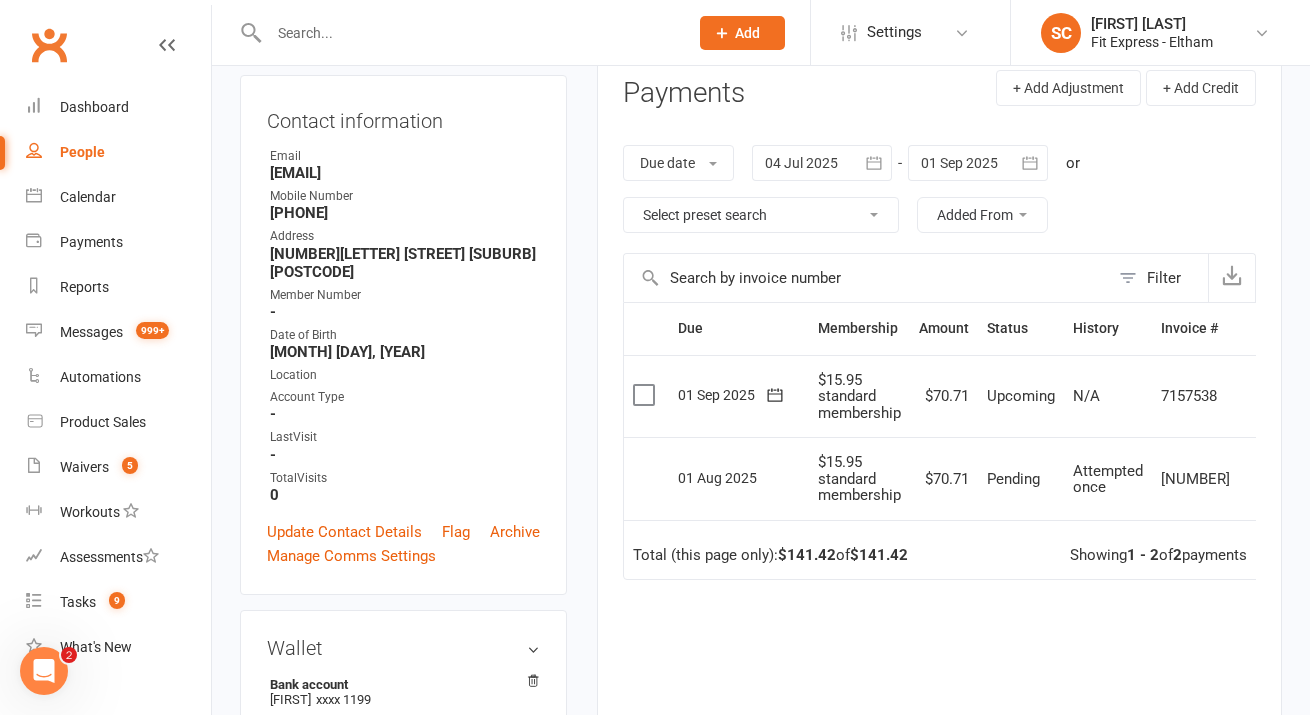 click at bounding box center [822, 163] 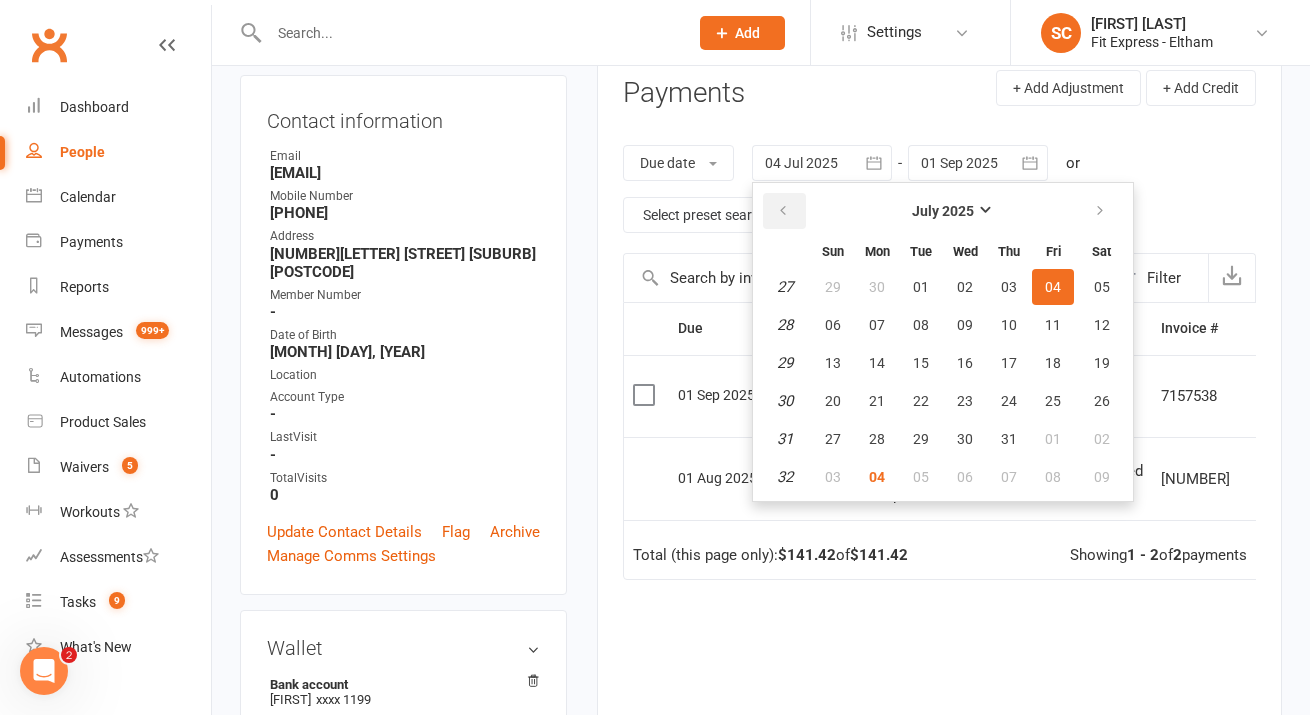 click at bounding box center [784, 211] 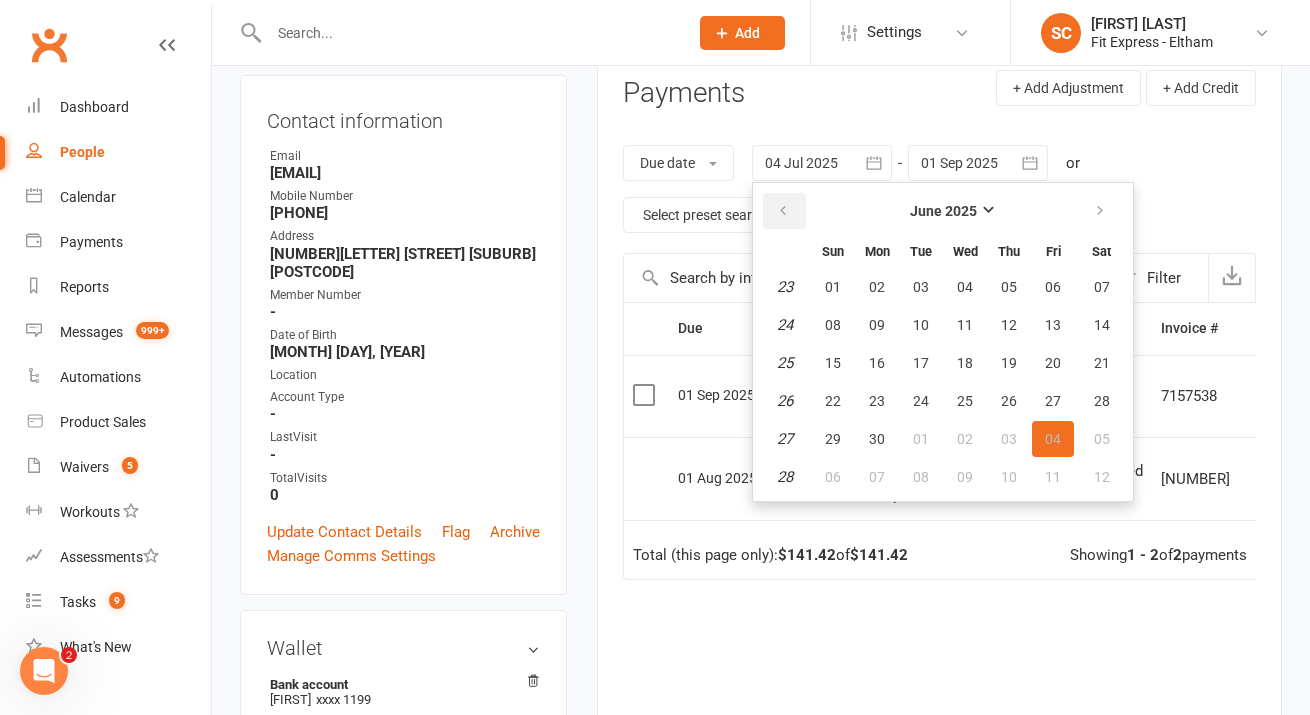 click at bounding box center (784, 211) 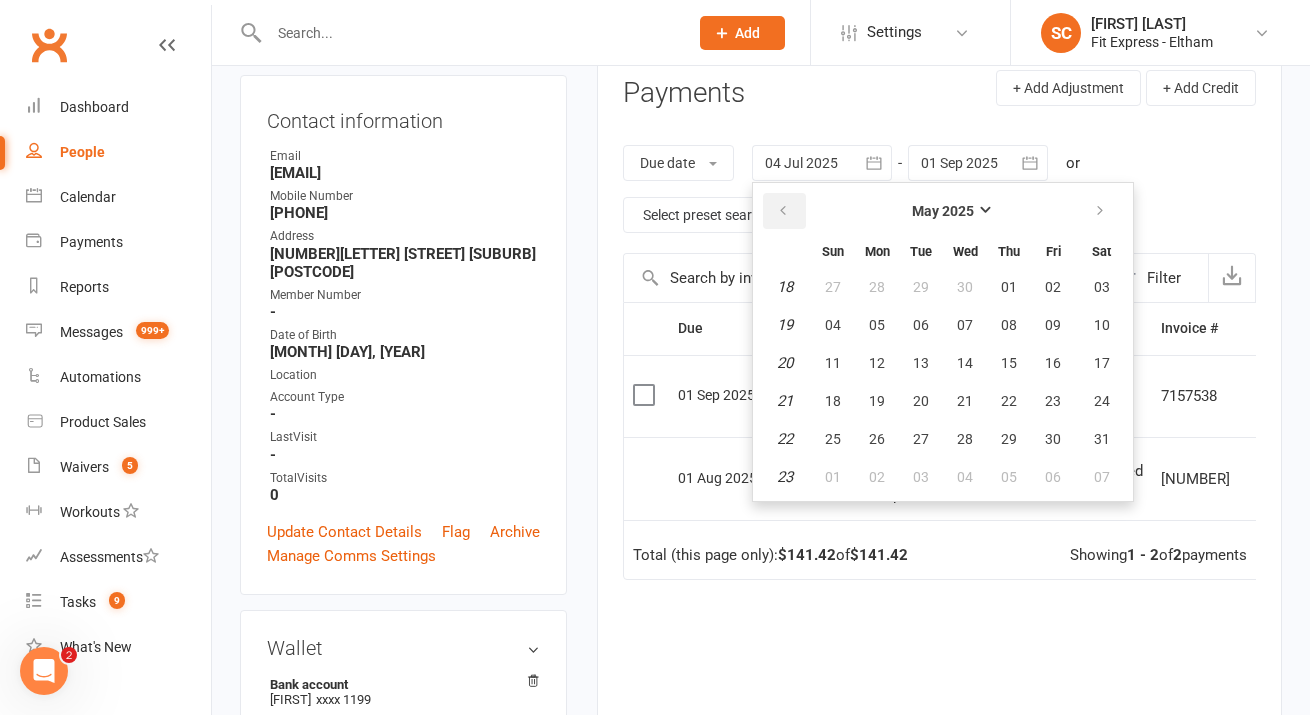 click at bounding box center (784, 211) 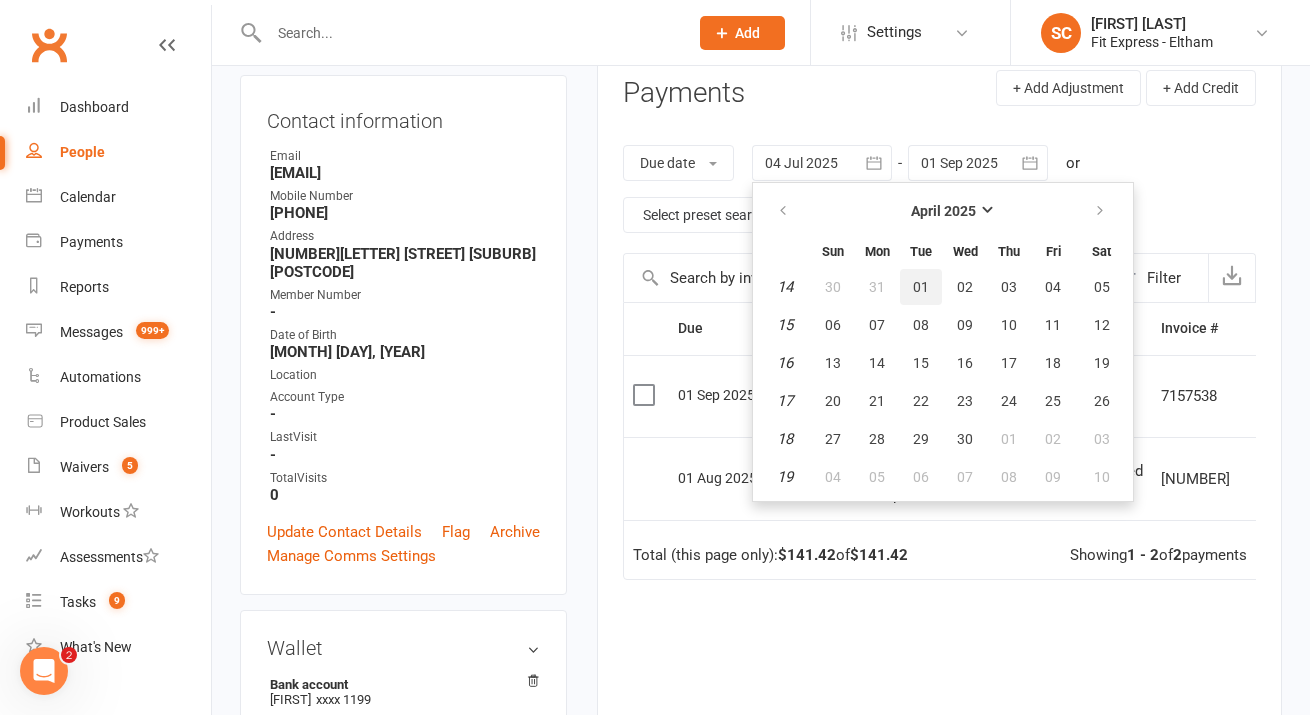click on "01" at bounding box center (921, 287) 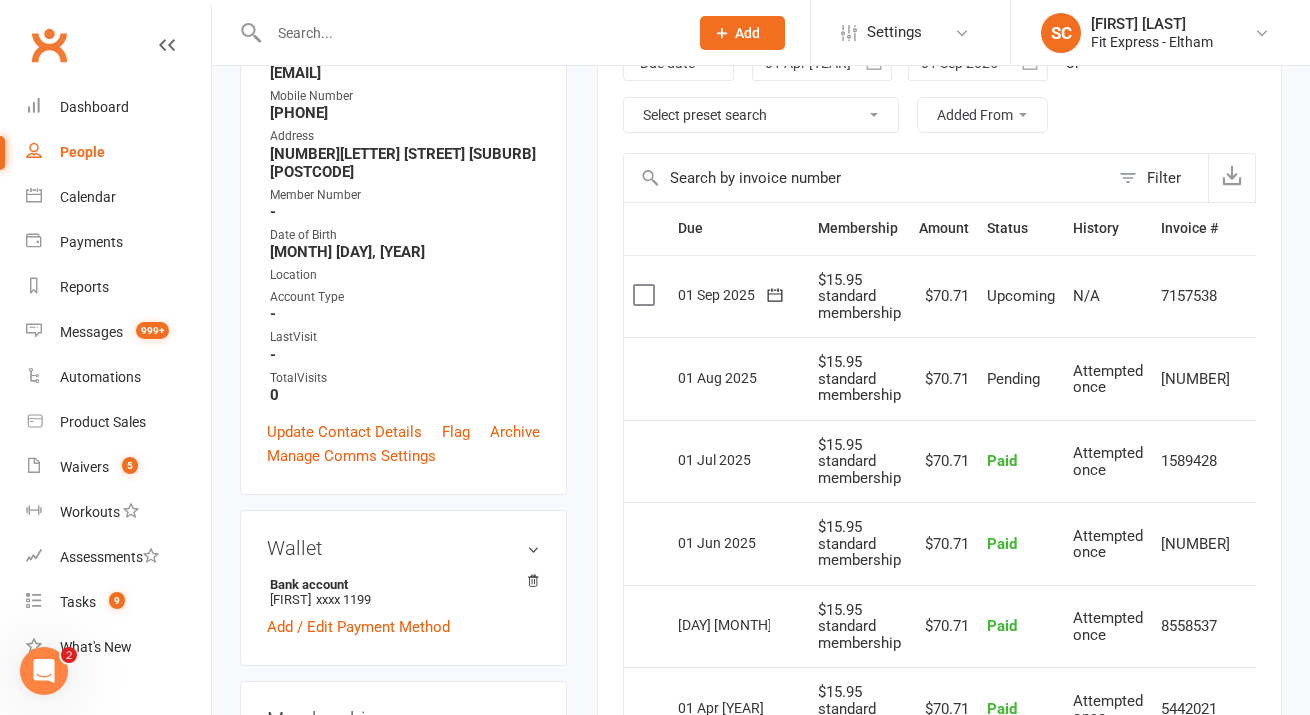 scroll, scrollTop: 403, scrollLeft: 0, axis: vertical 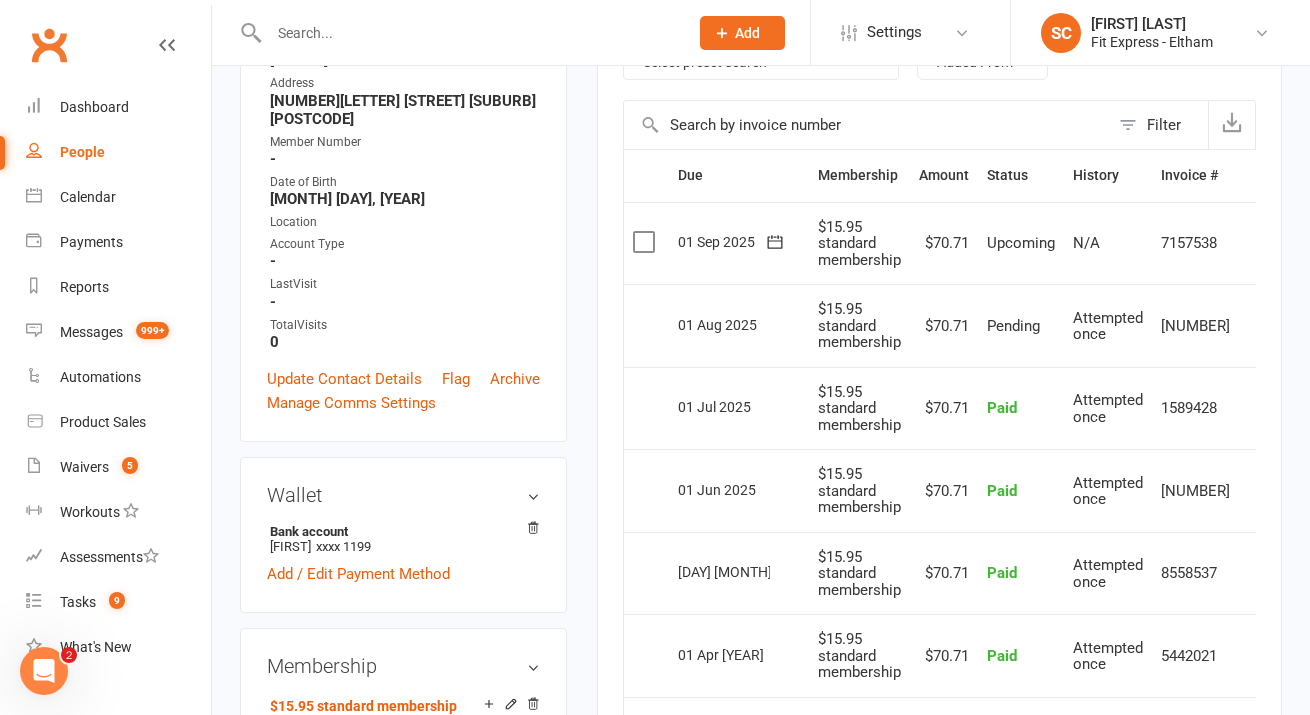 click at bounding box center (1260, 326) 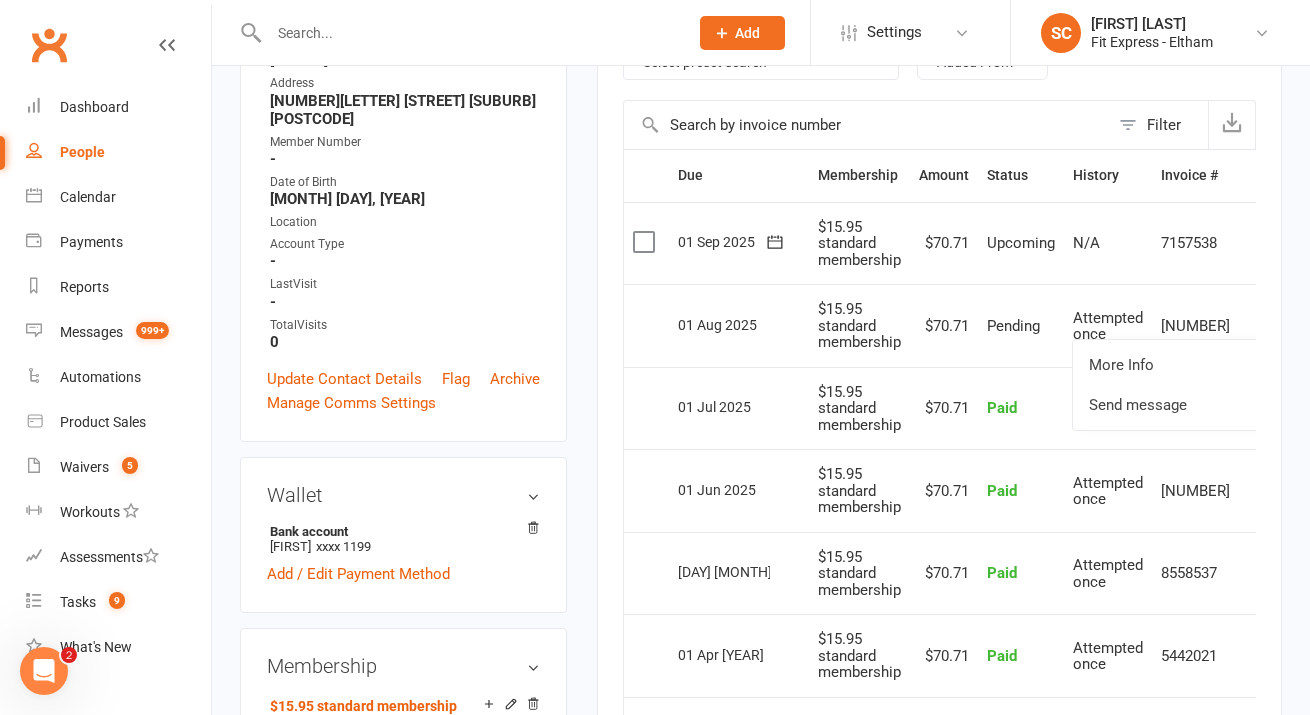 click on "[NUMBER]" at bounding box center (1195, 325) 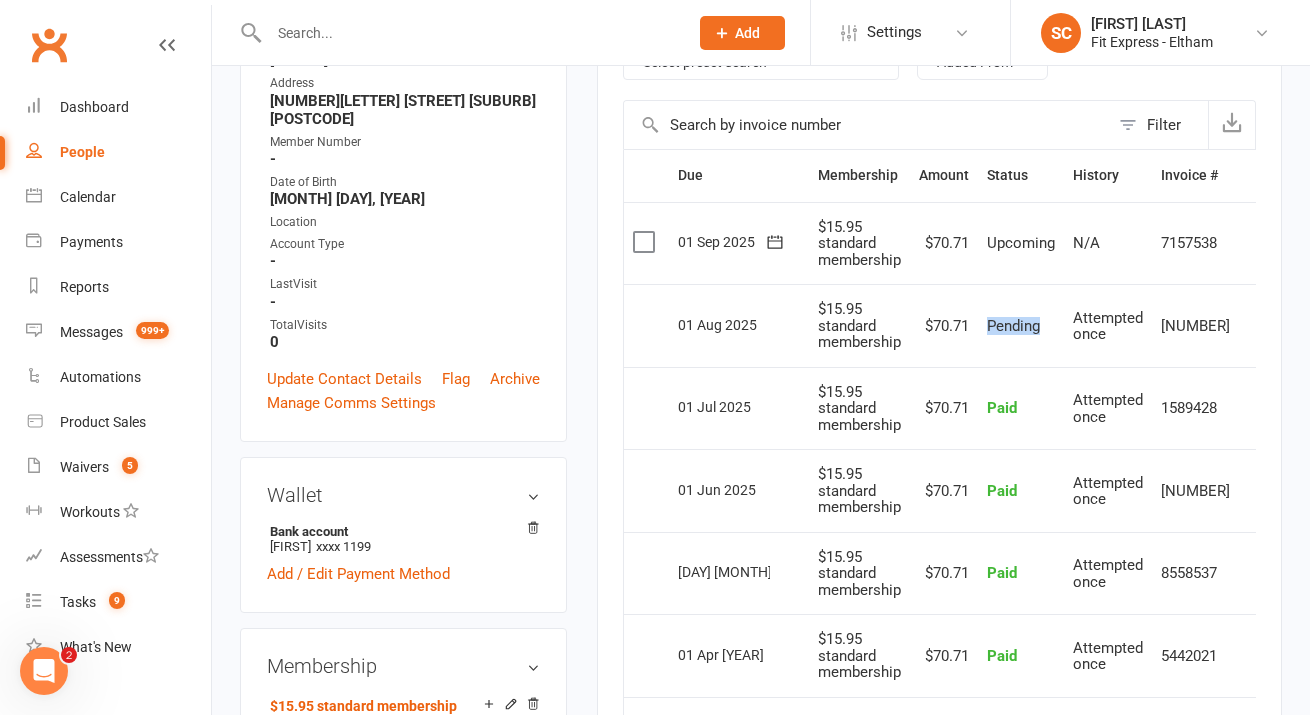 drag, startPoint x: 1046, startPoint y: 323, endPoint x: 991, endPoint y: 329, distance: 55.326305 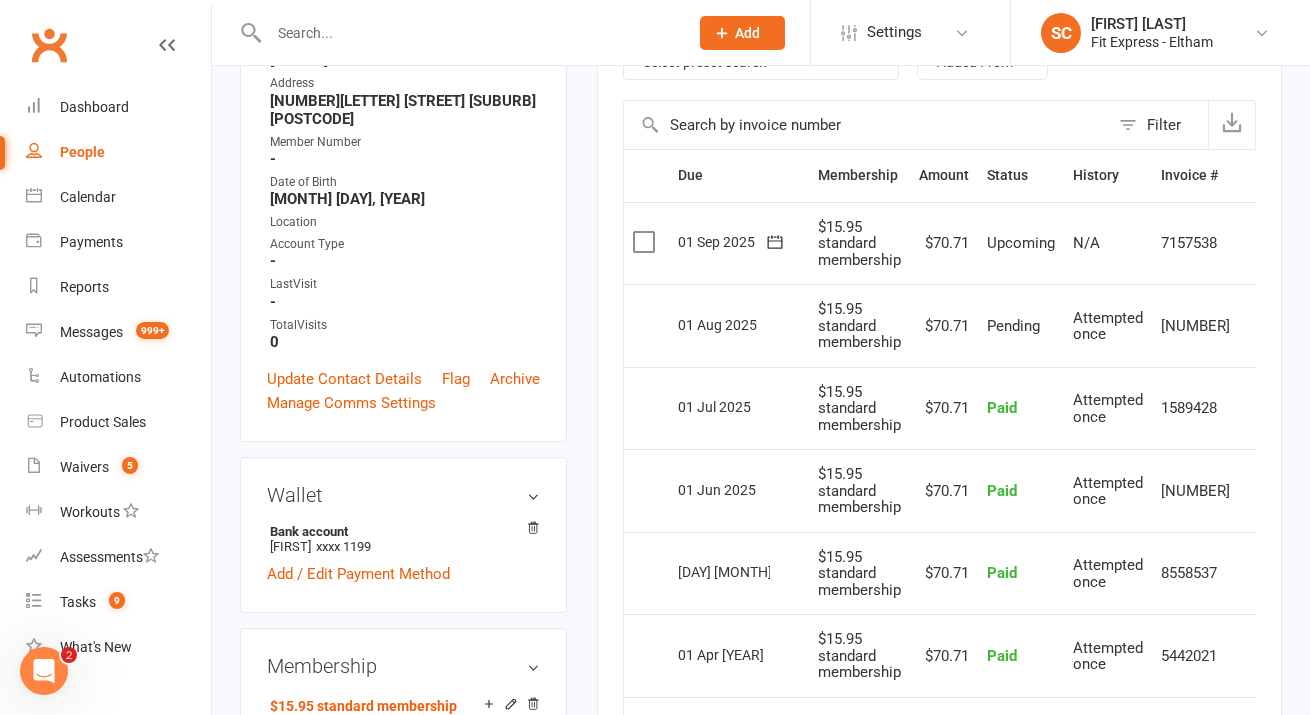 click on "Pending" at bounding box center (1021, 325) 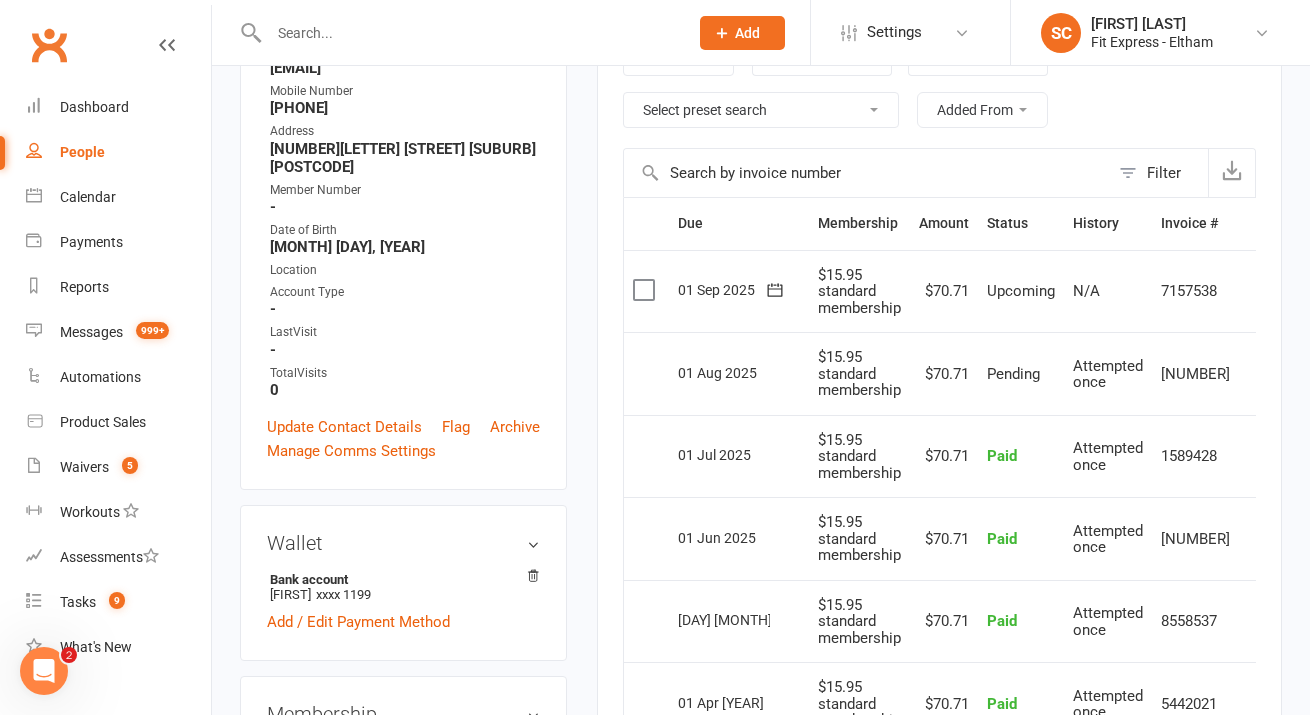 scroll, scrollTop: 354, scrollLeft: 0, axis: vertical 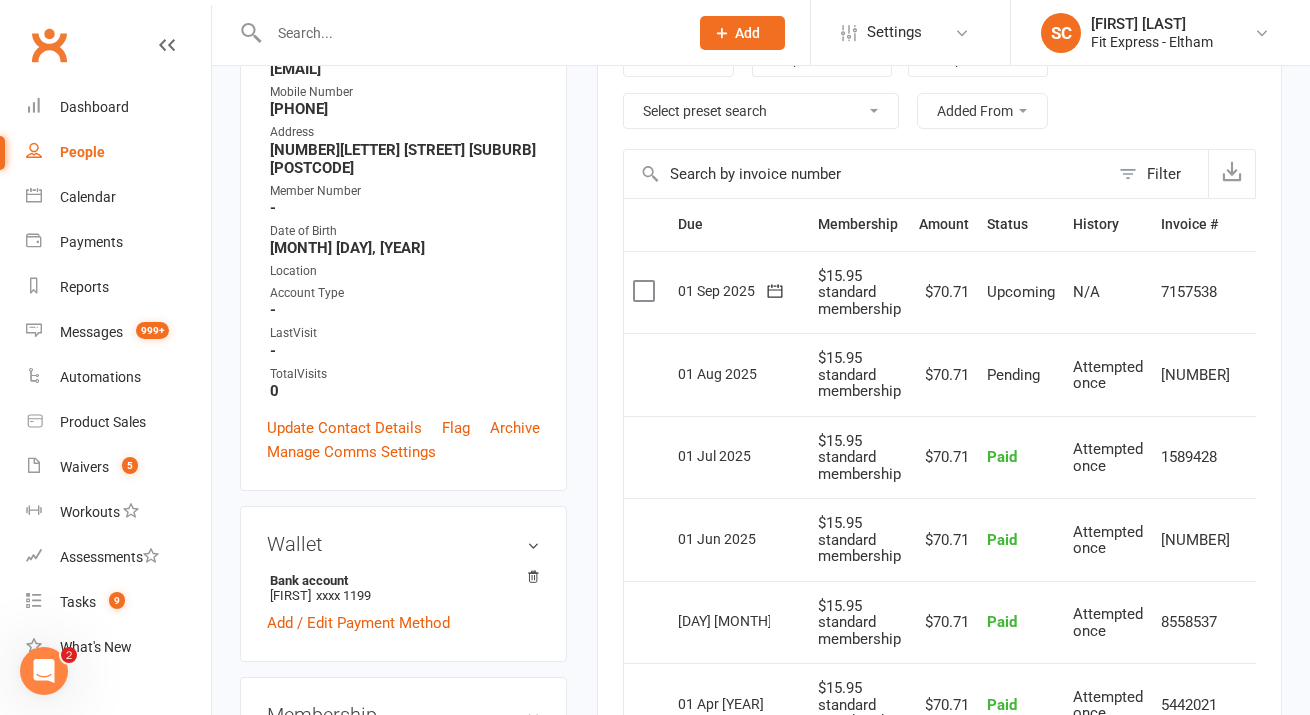 drag, startPoint x: 1112, startPoint y: 386, endPoint x: 1108, endPoint y: 376, distance: 10.770329 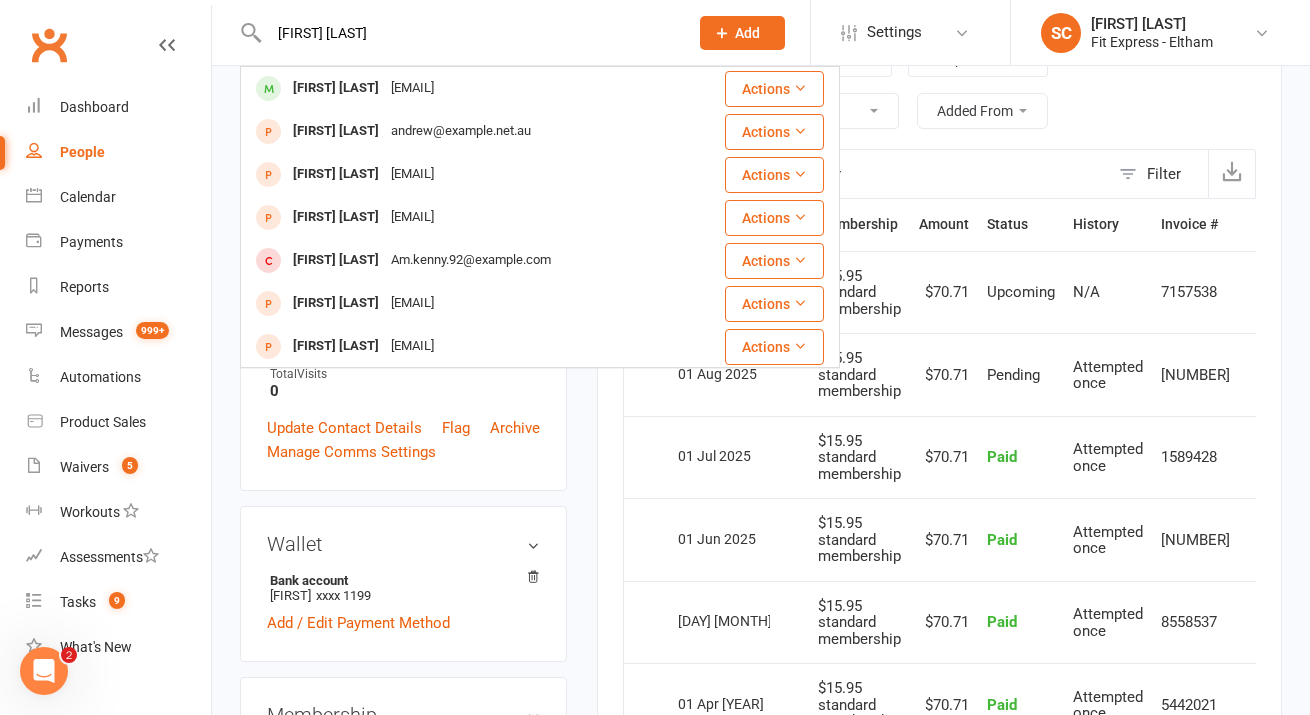type on "[FIRST] [LAST]" 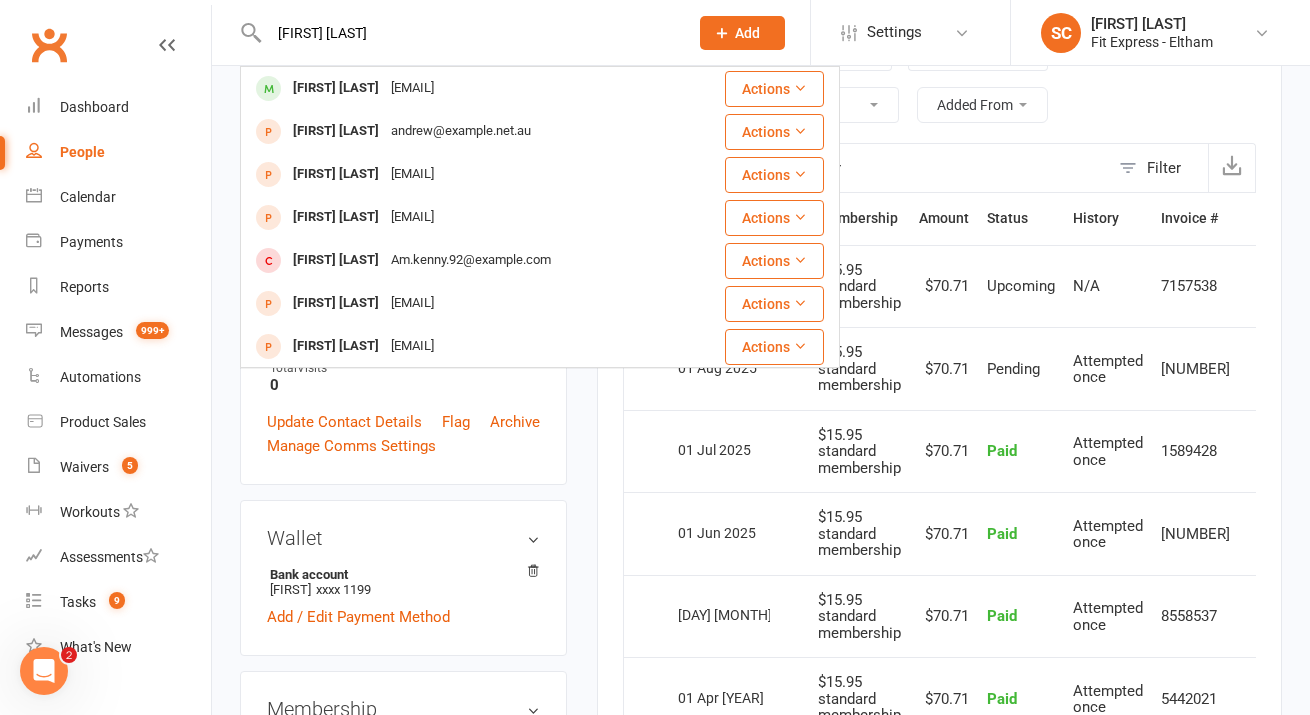 scroll, scrollTop: 0, scrollLeft: 0, axis: both 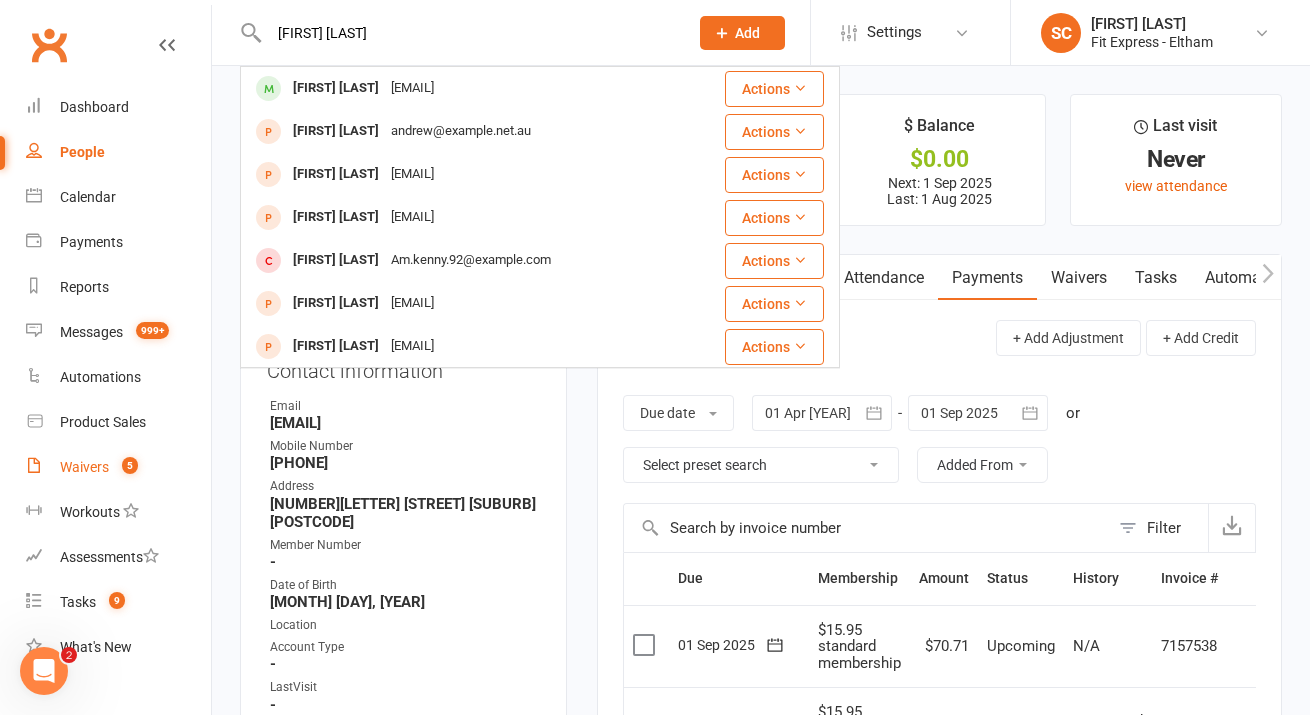 click on "Waivers" at bounding box center [84, 467] 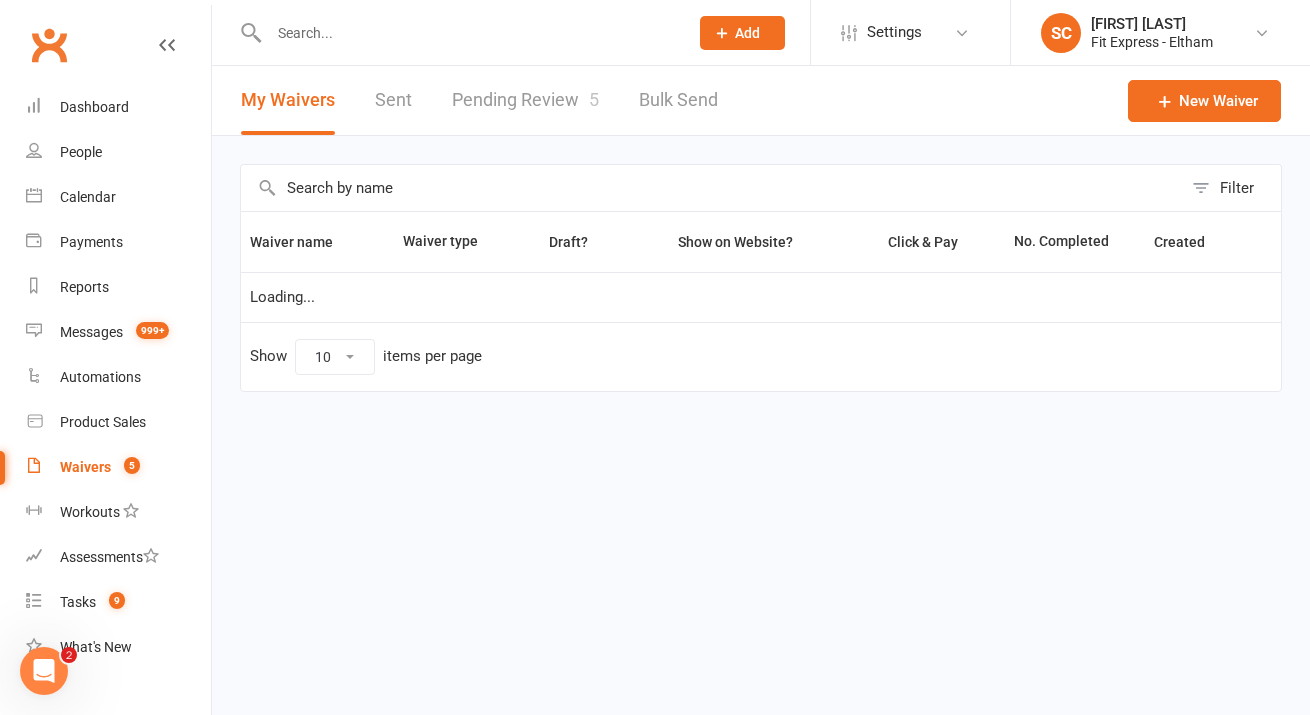 click on "Pending Review 5" at bounding box center [525, 100] 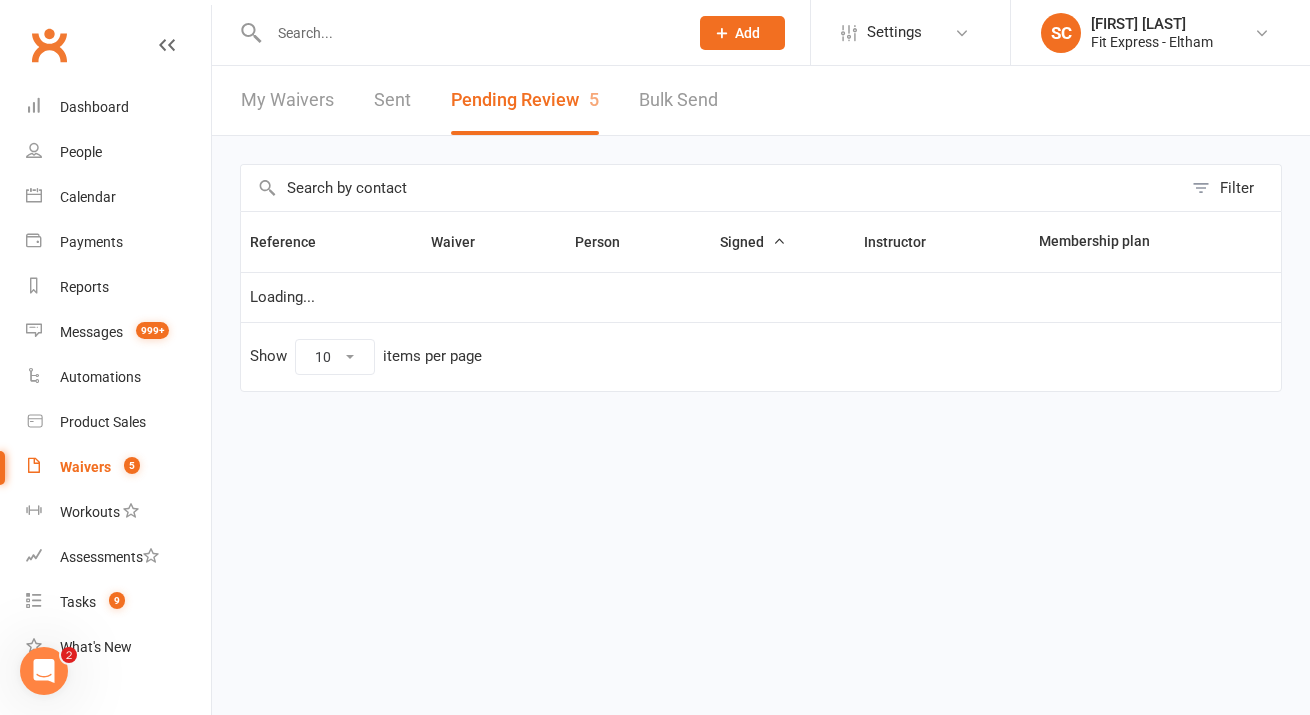 scroll, scrollTop: 57, scrollLeft: 0, axis: vertical 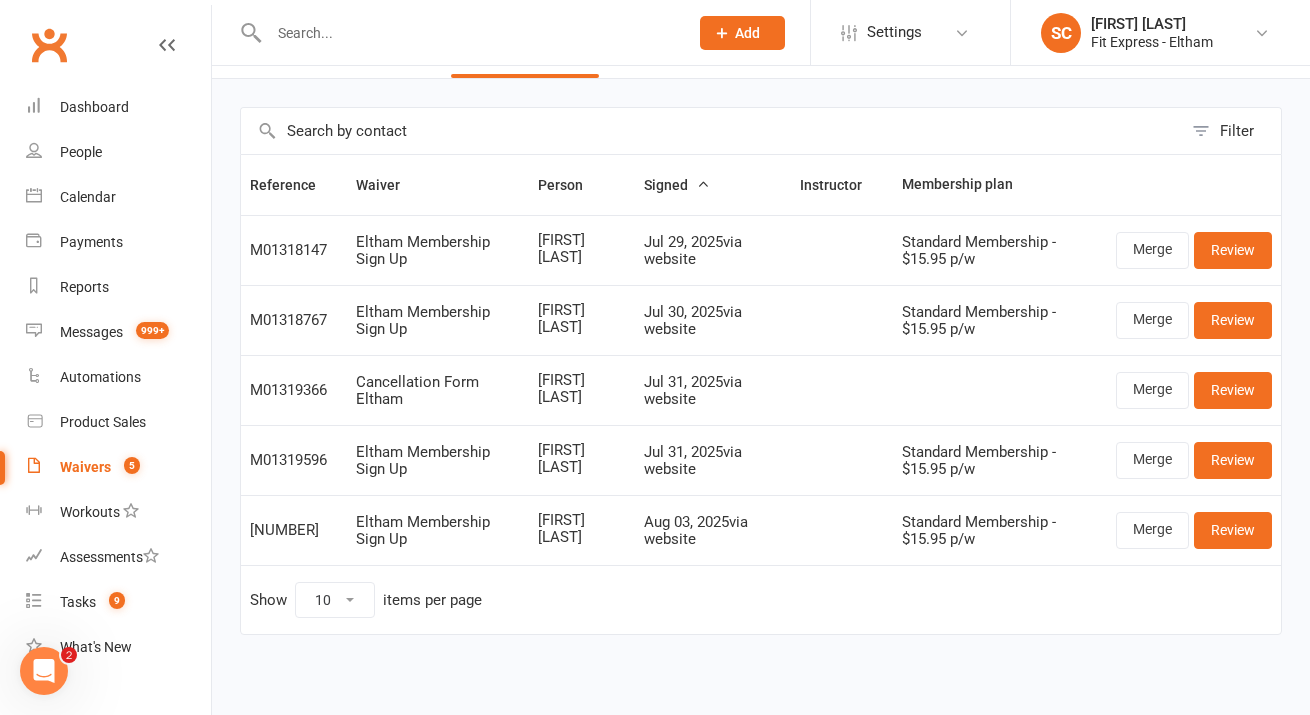 click on "[FIRST] [LAST]" at bounding box center [582, 458] 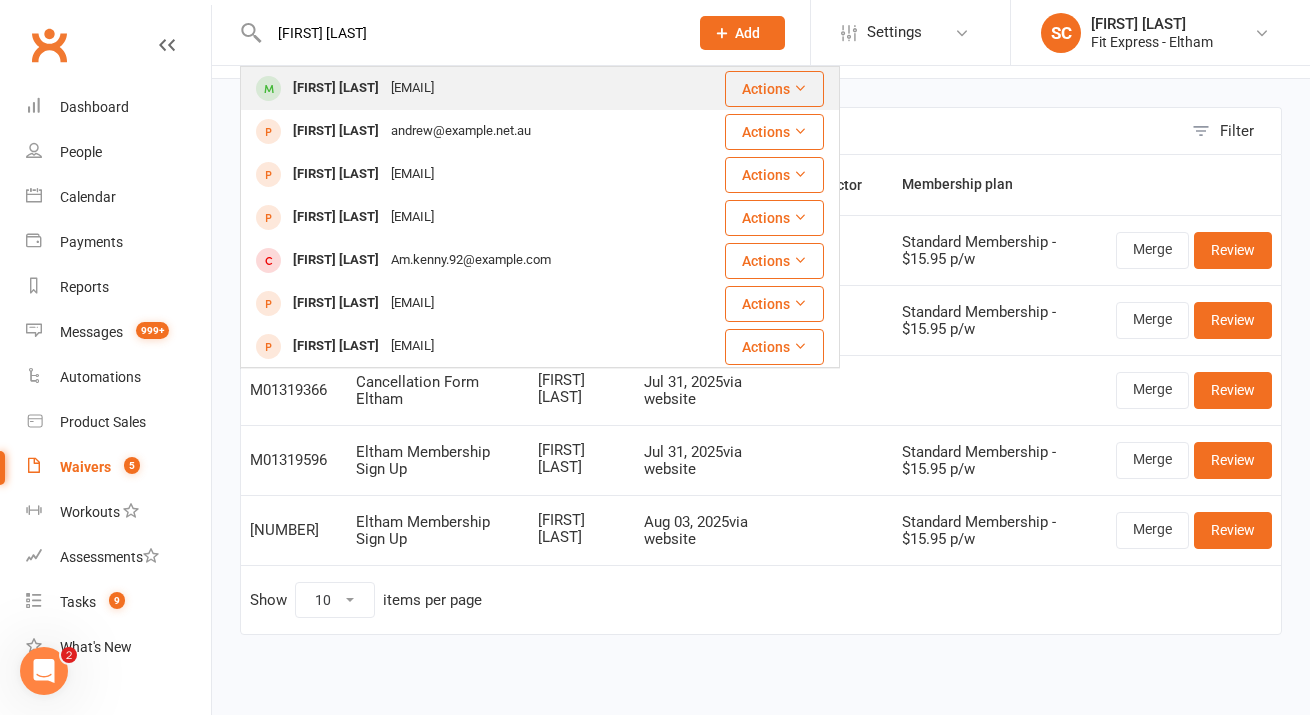 type on "[FIRST] [LAST]" 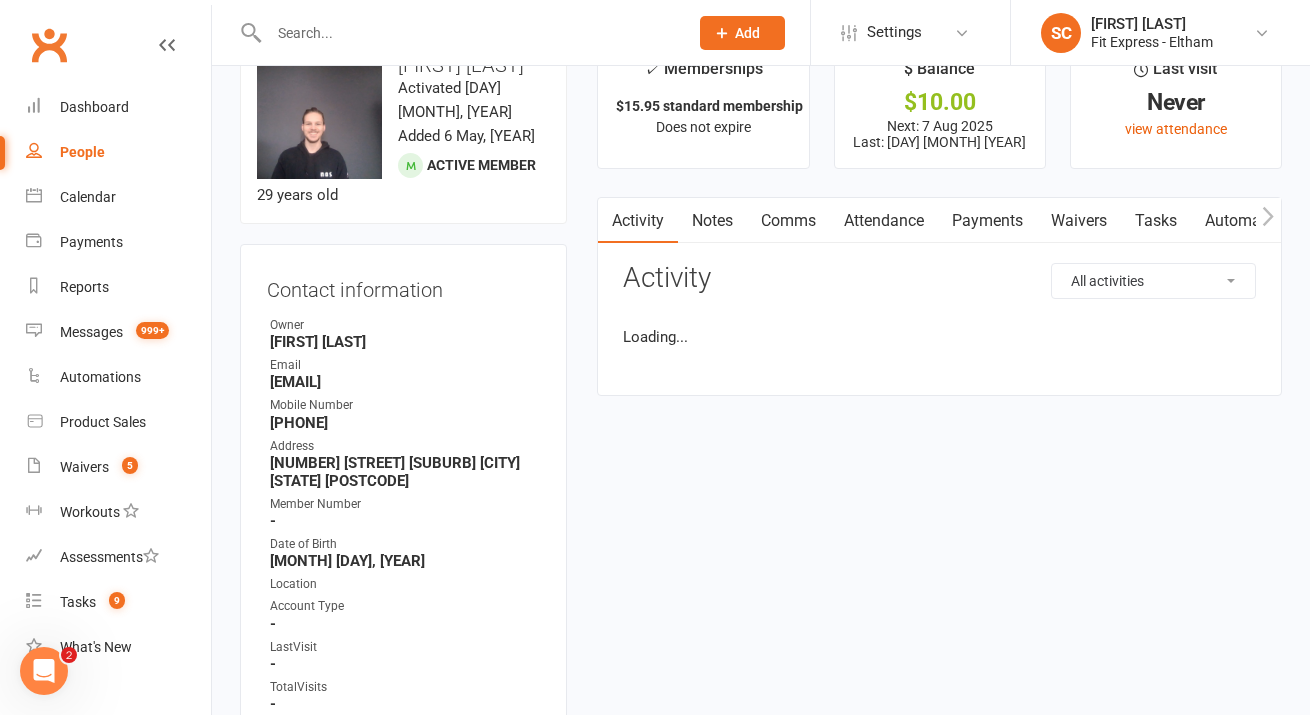 scroll, scrollTop: 0, scrollLeft: 0, axis: both 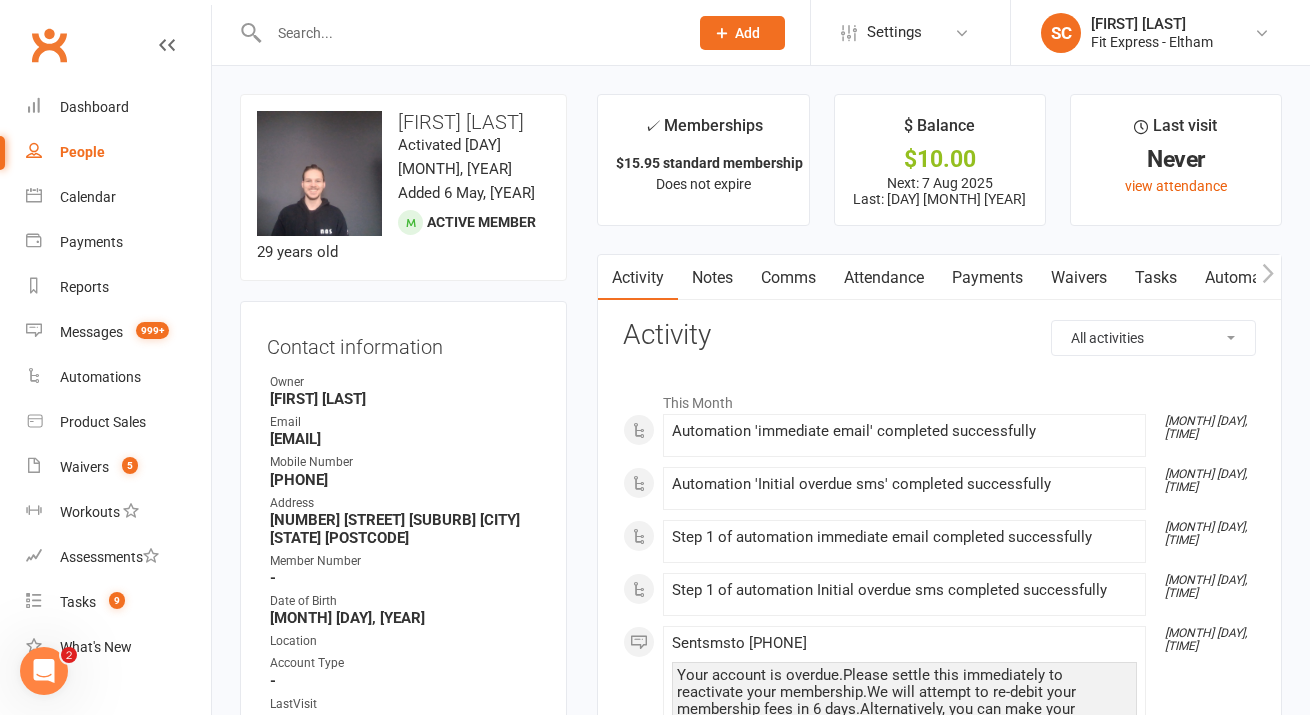 click on "Payments" at bounding box center [987, 278] 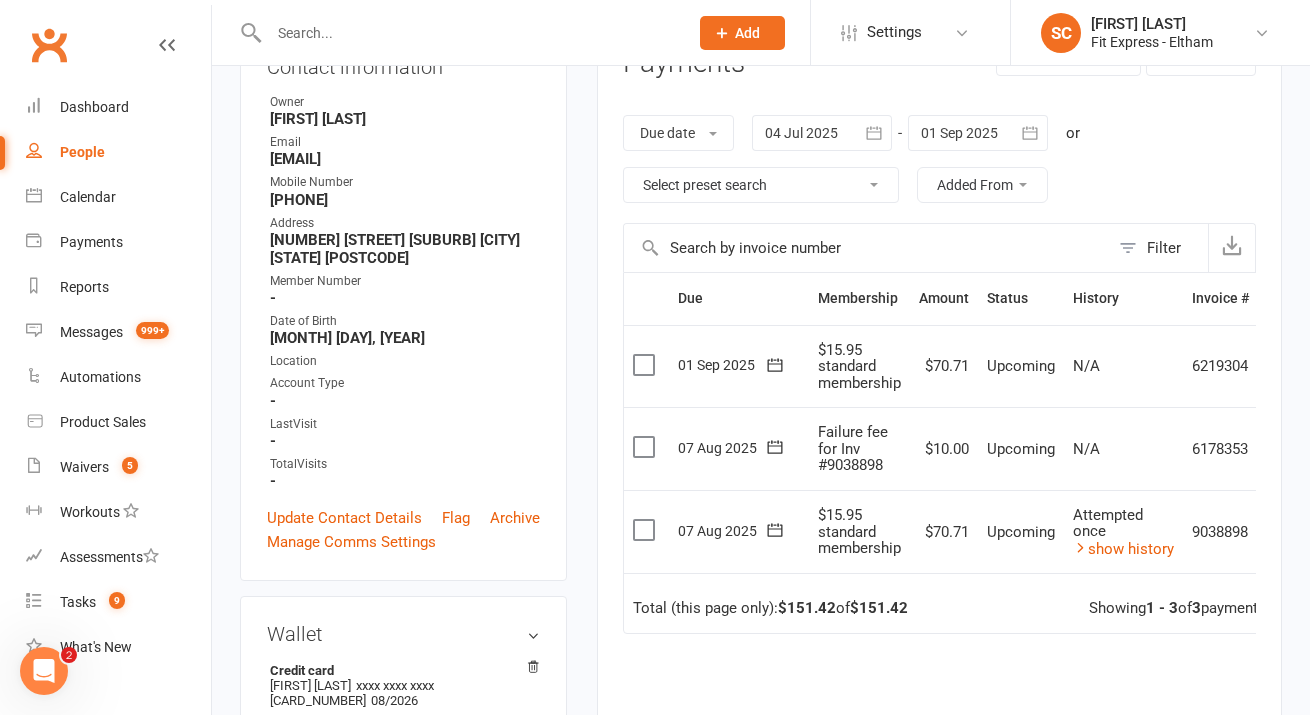 scroll, scrollTop: 302, scrollLeft: 0, axis: vertical 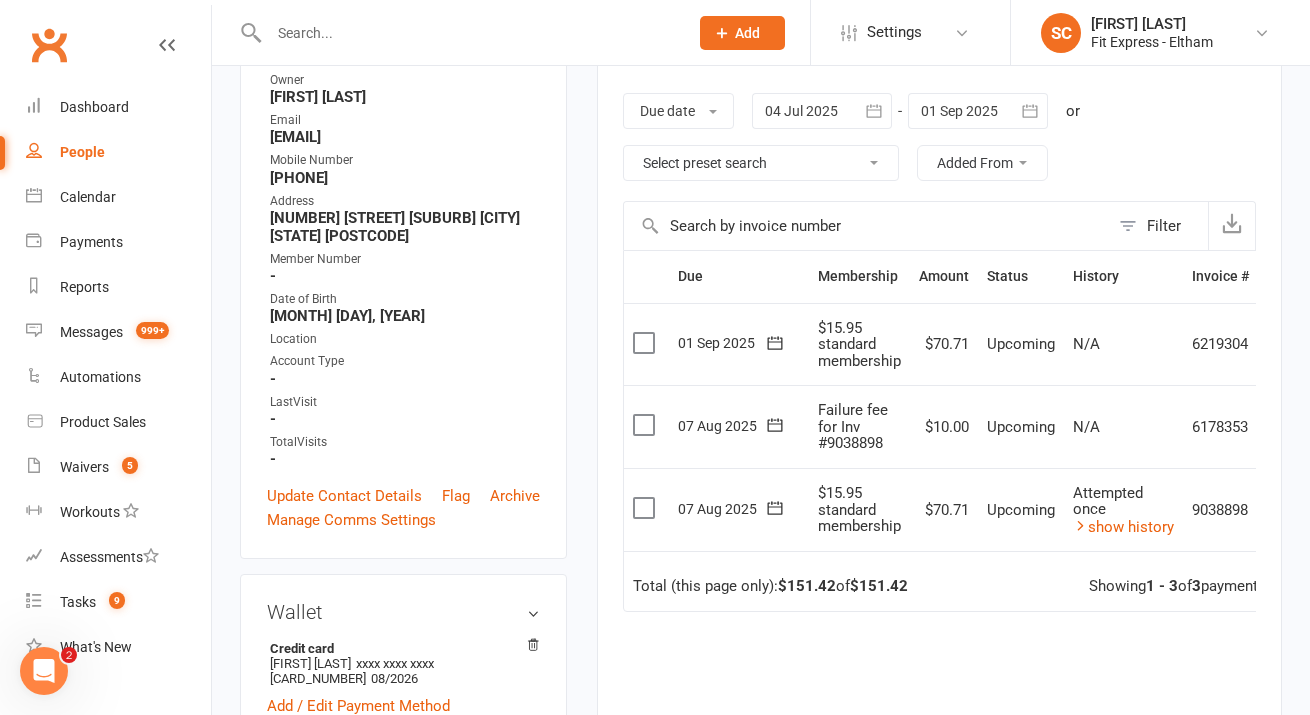 click at bounding box center [822, 111] 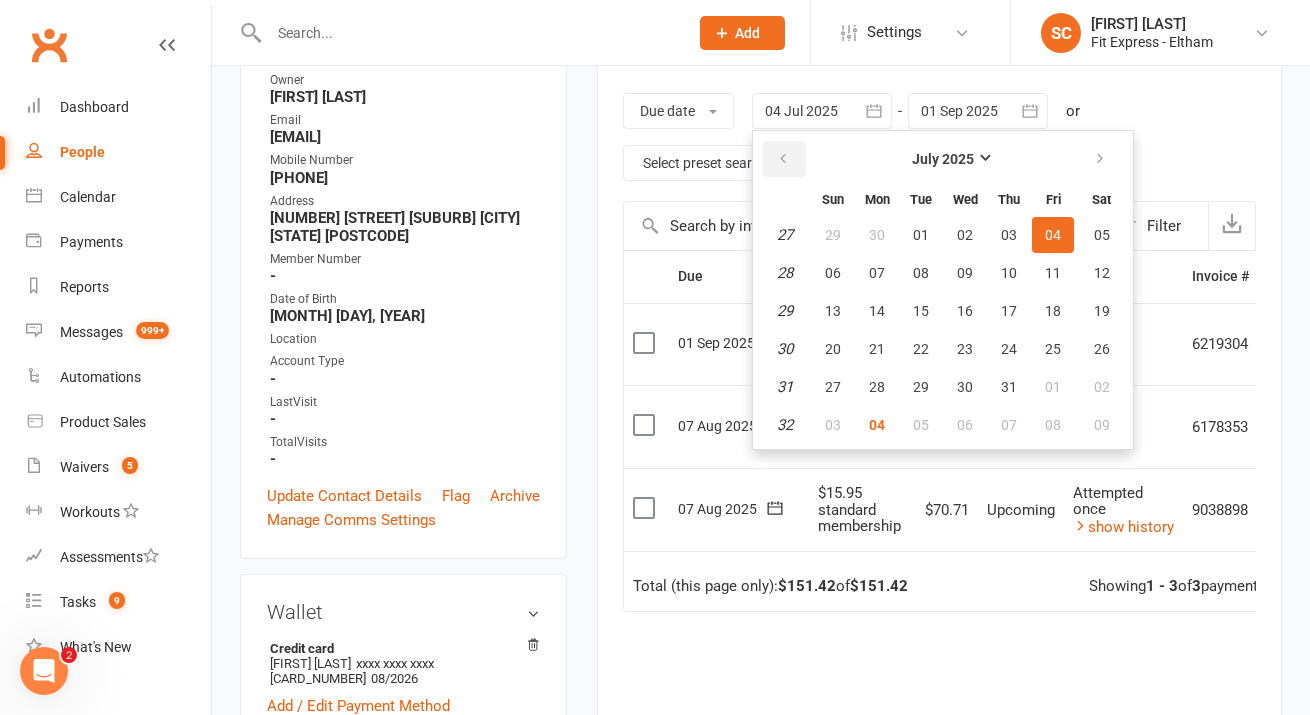 click at bounding box center (784, 159) 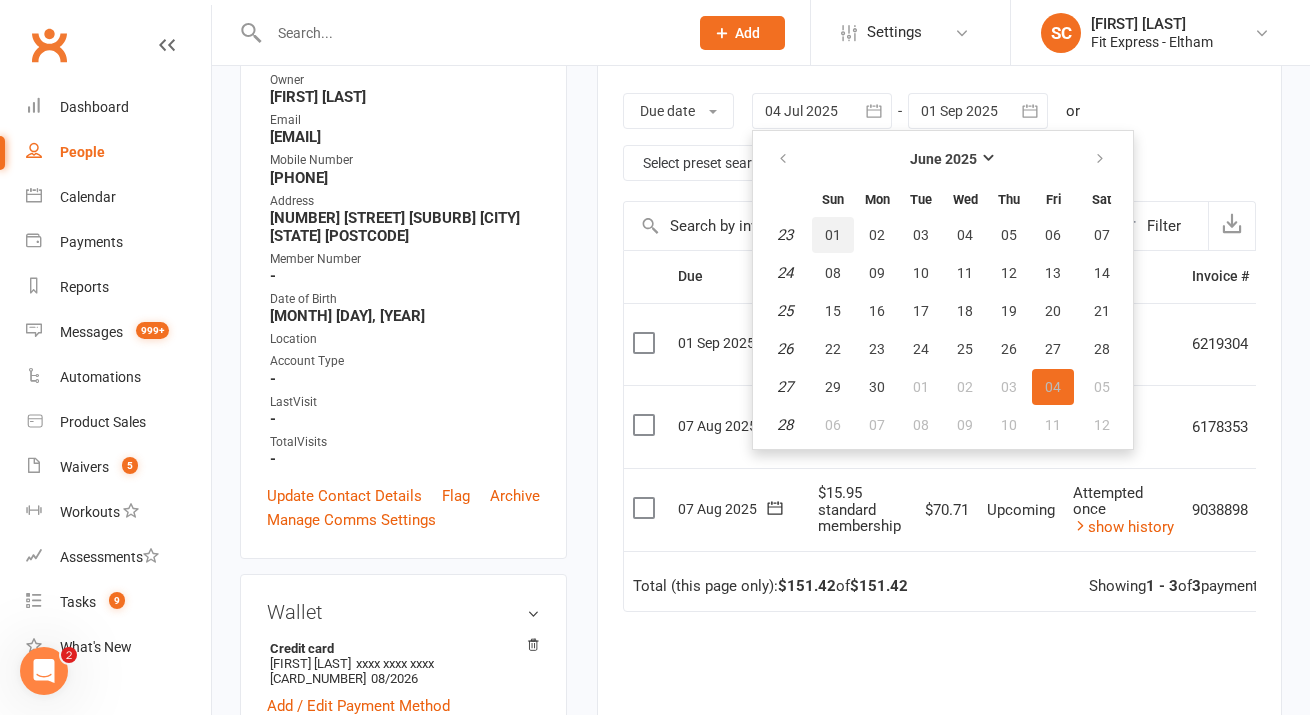 click on "01" at bounding box center [833, 235] 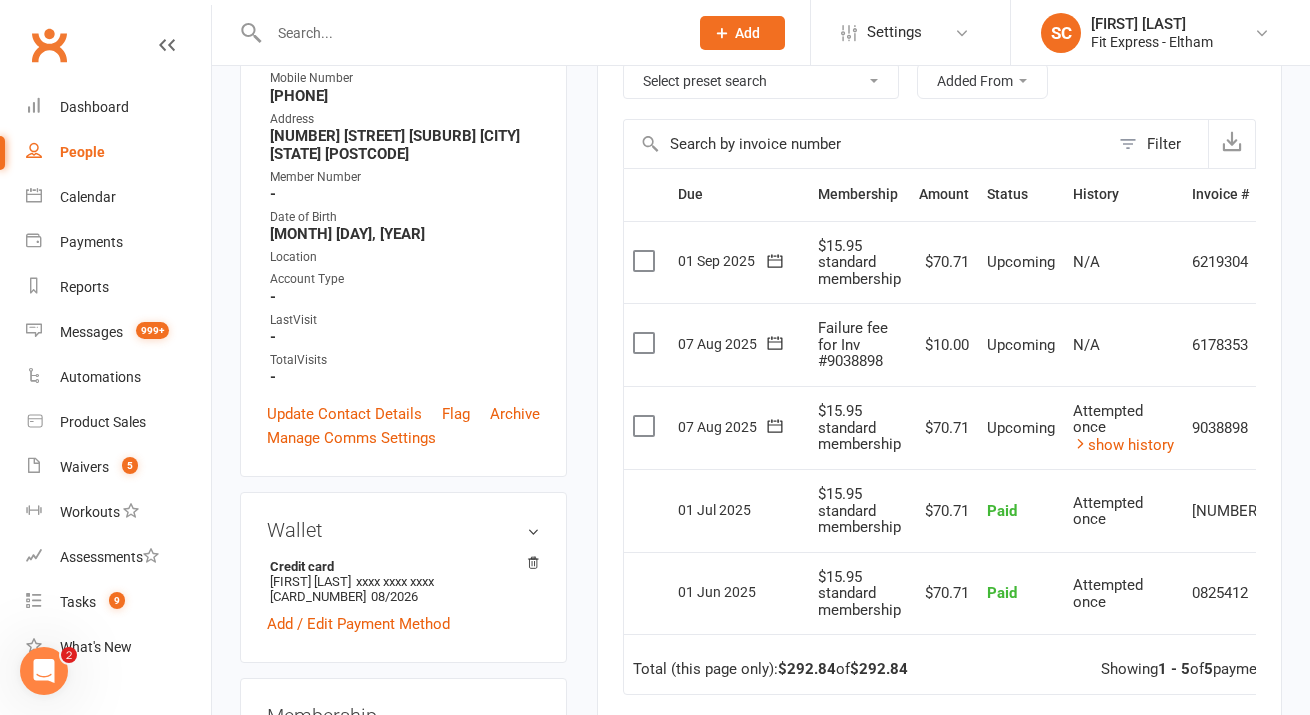 scroll, scrollTop: 385, scrollLeft: 0, axis: vertical 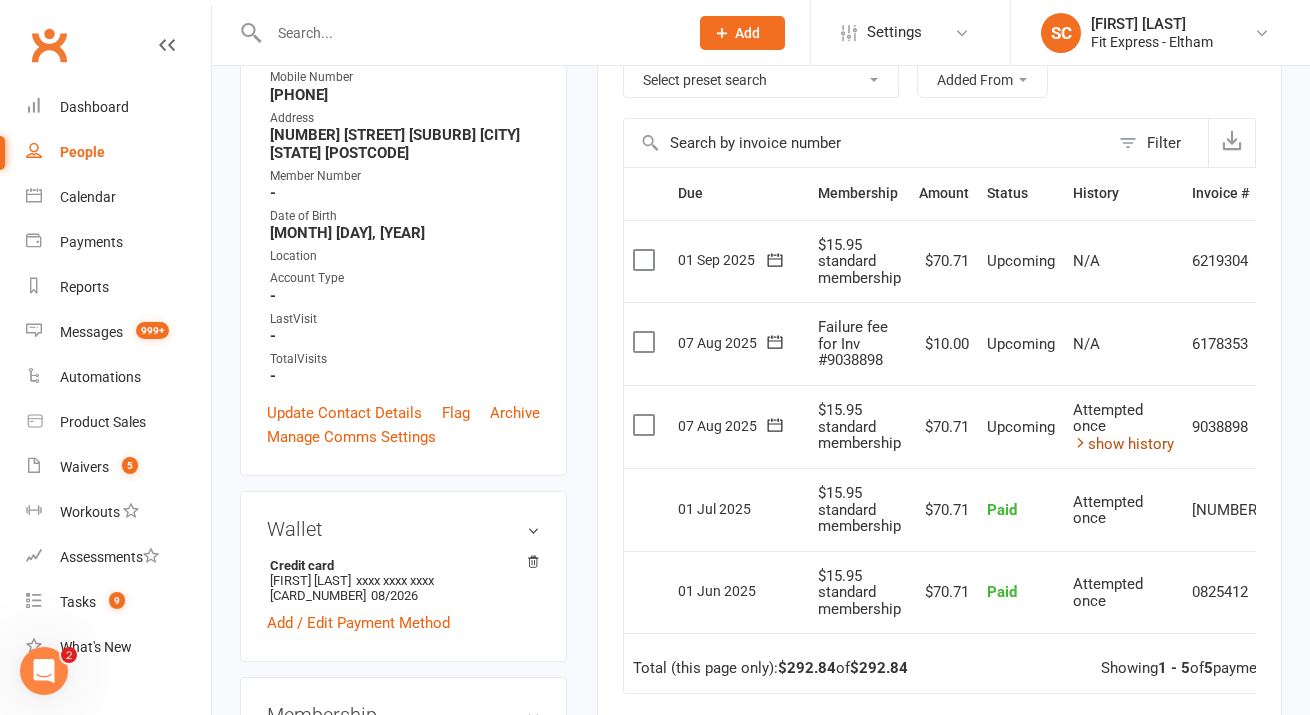 click on "show history" at bounding box center [1123, 444] 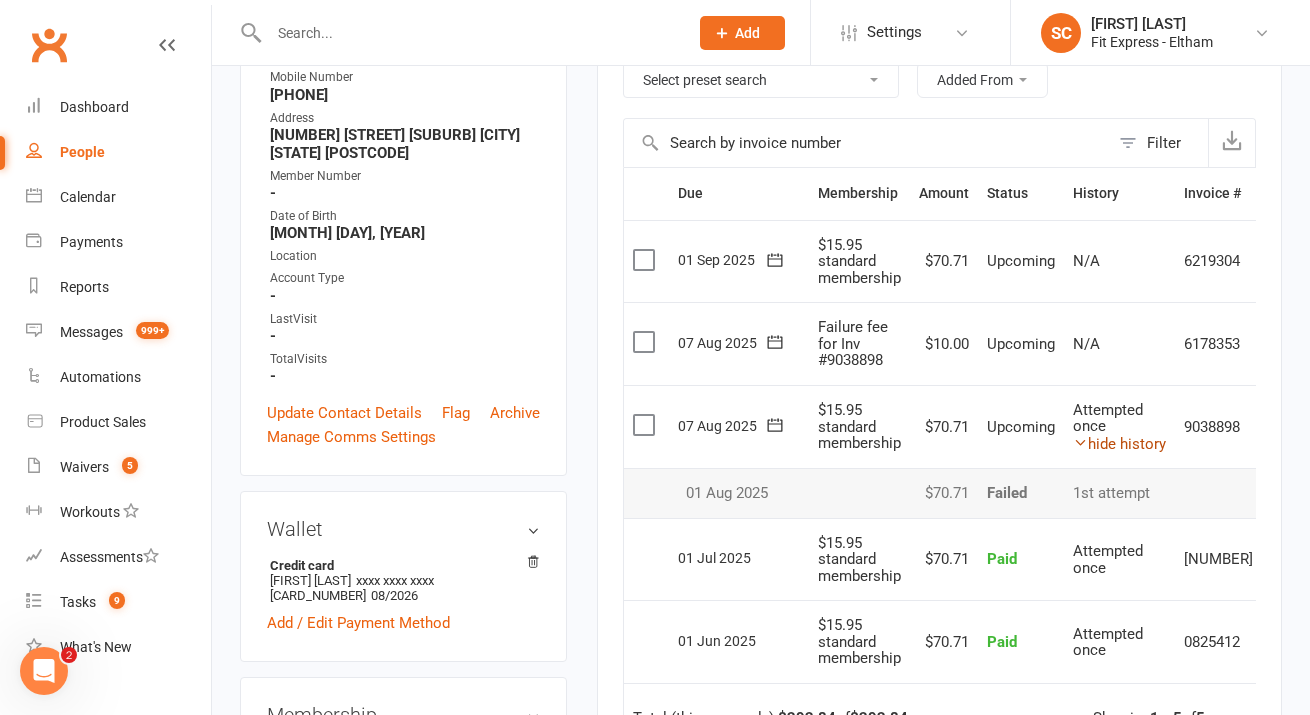 click on "hide history" at bounding box center [1119, 444] 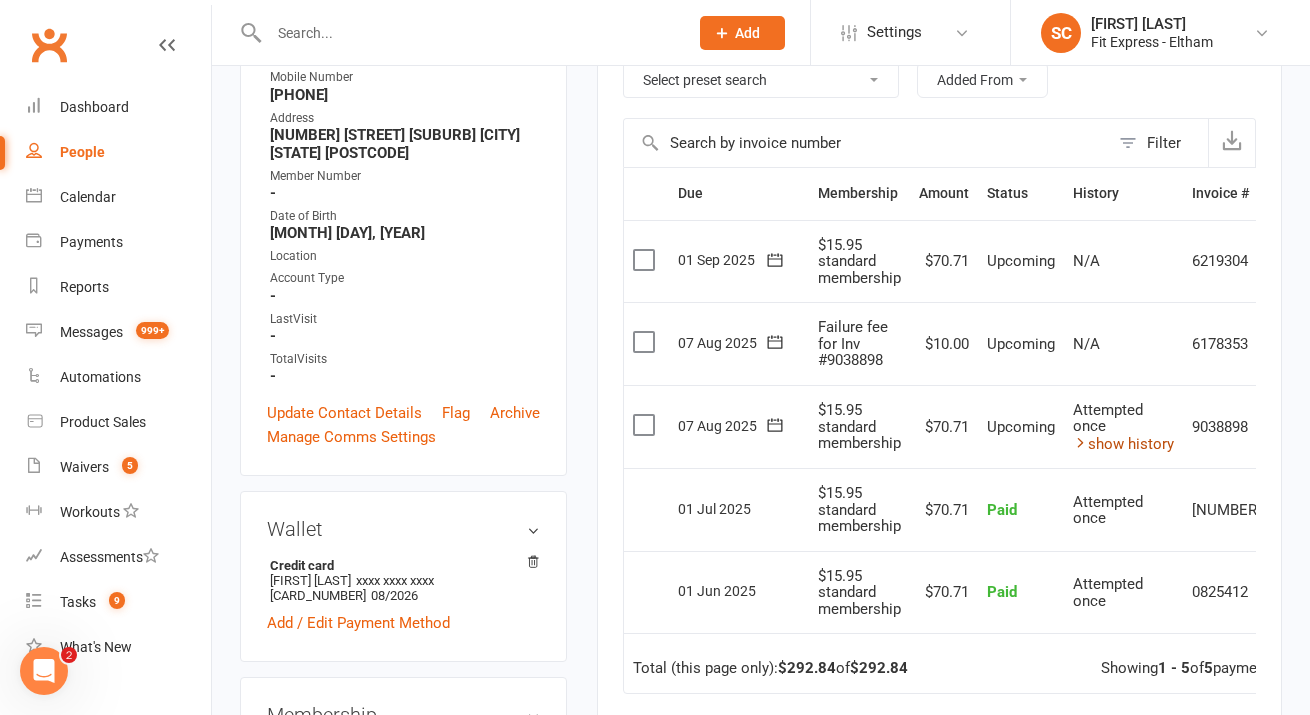 click at bounding box center (1080, 442) 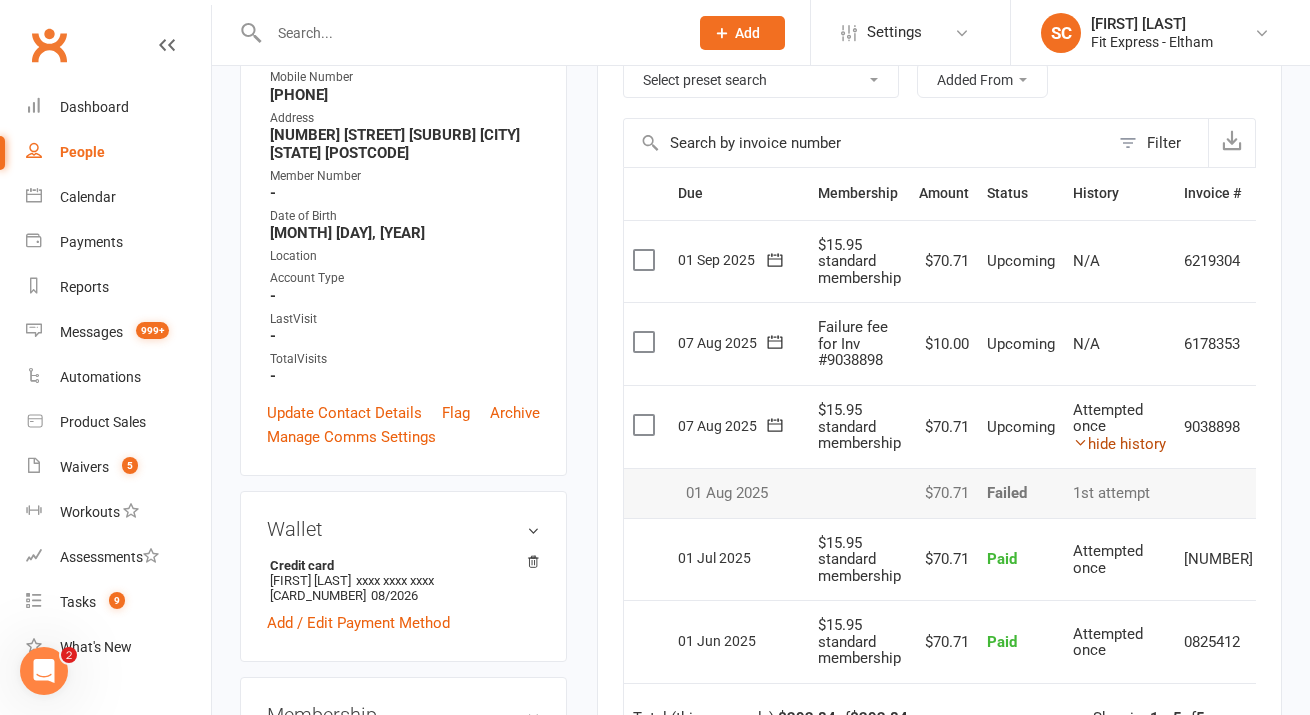 click at bounding box center (1080, 442) 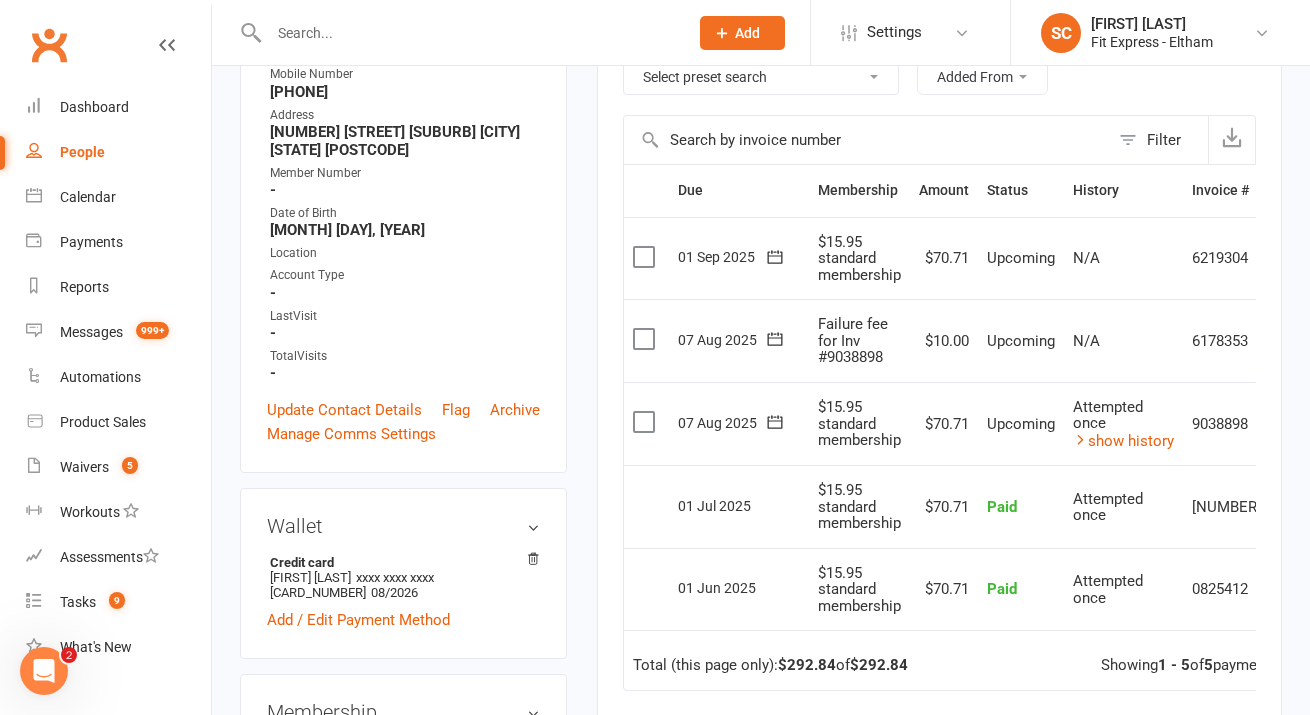 scroll, scrollTop: 389, scrollLeft: 0, axis: vertical 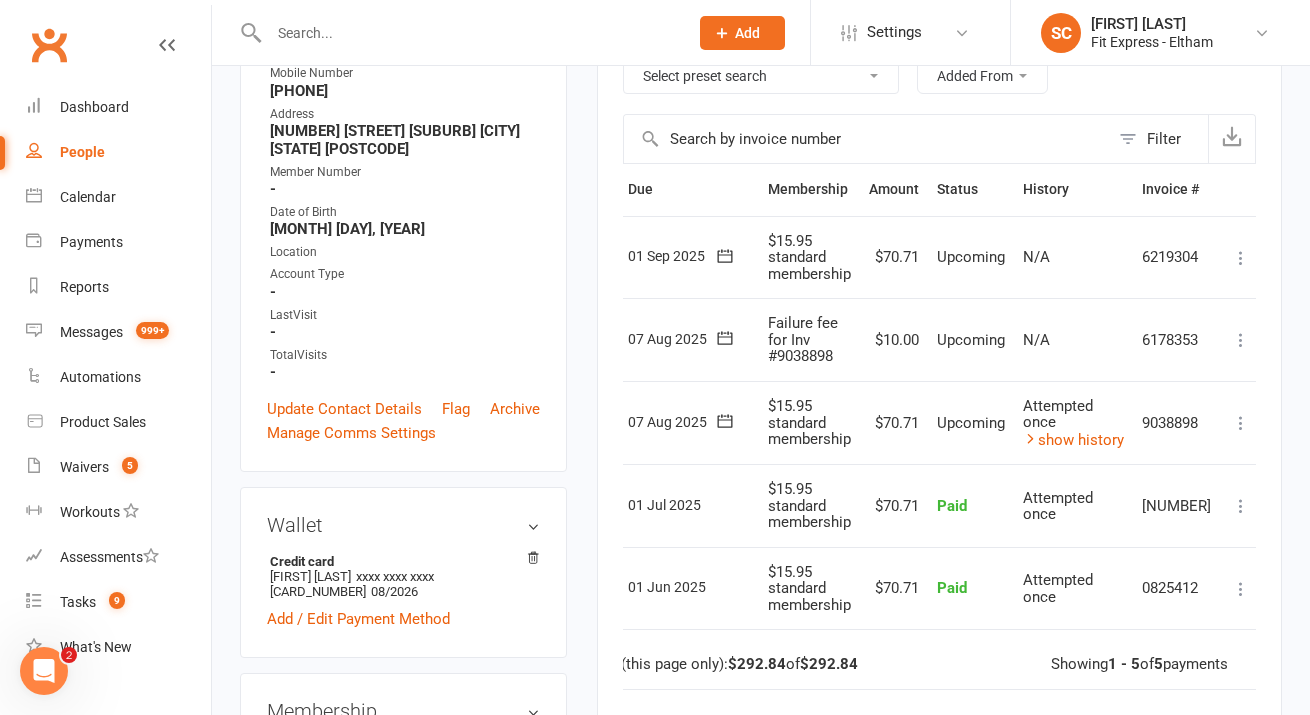 click at bounding box center [1241, 423] 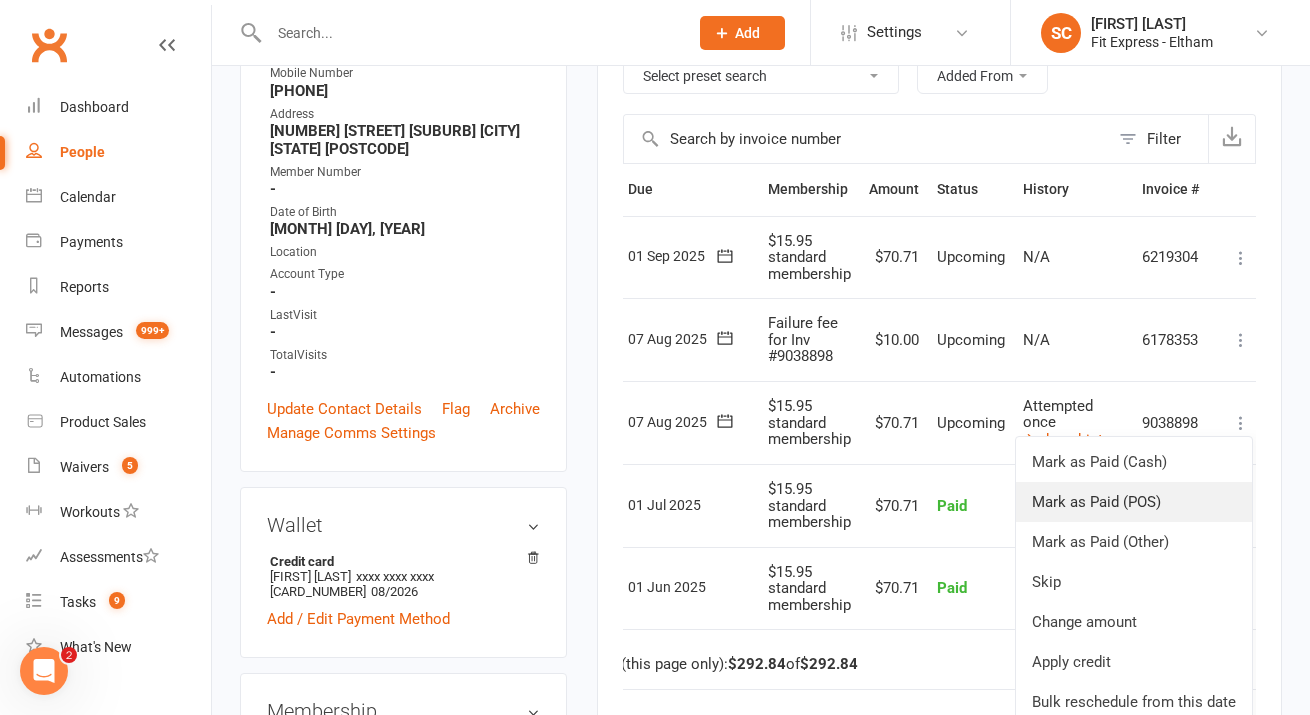 click on "Mark as Paid (POS)" at bounding box center (1134, 502) 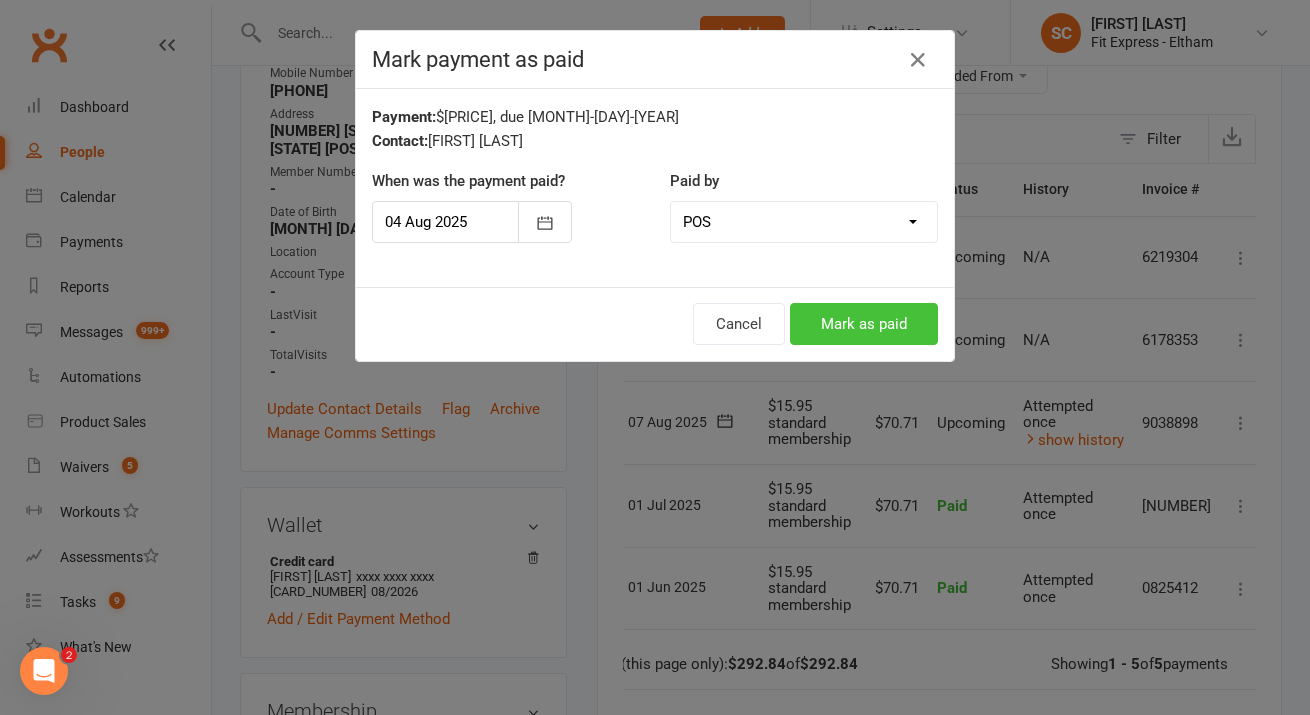 click on "Mark as paid" at bounding box center (864, 324) 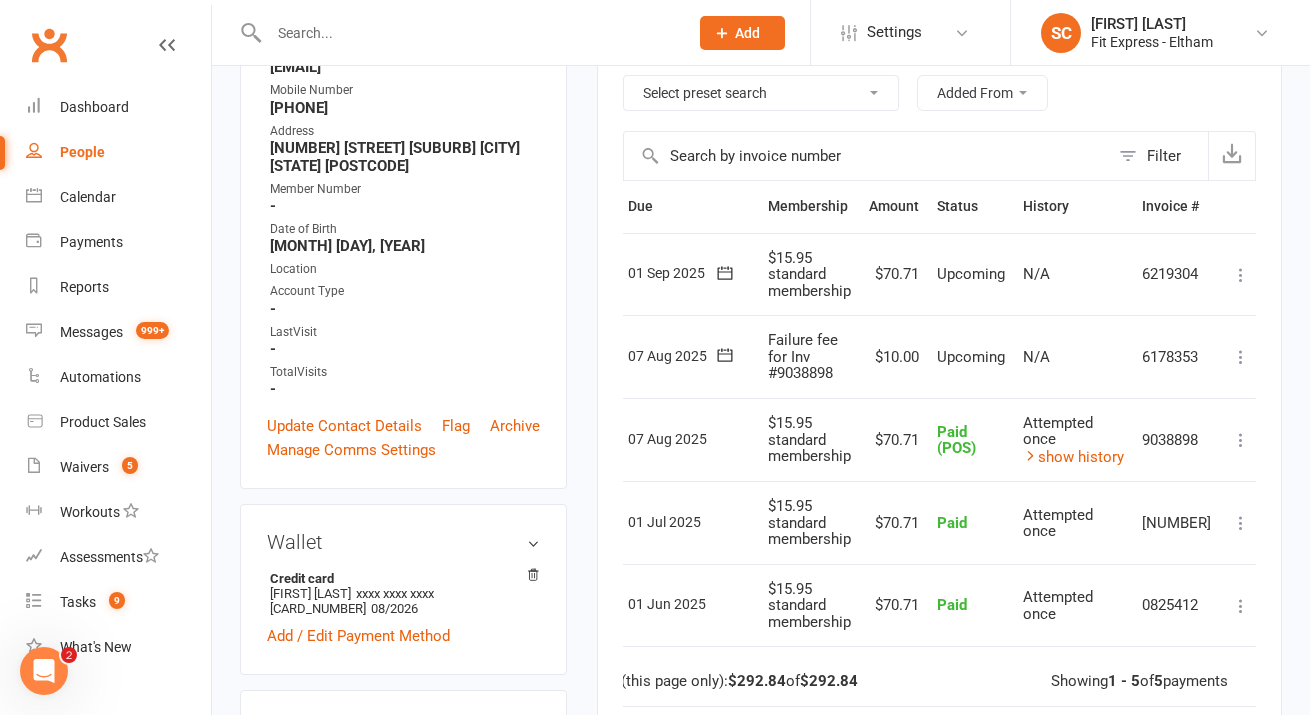 scroll, scrollTop: 369, scrollLeft: 0, axis: vertical 